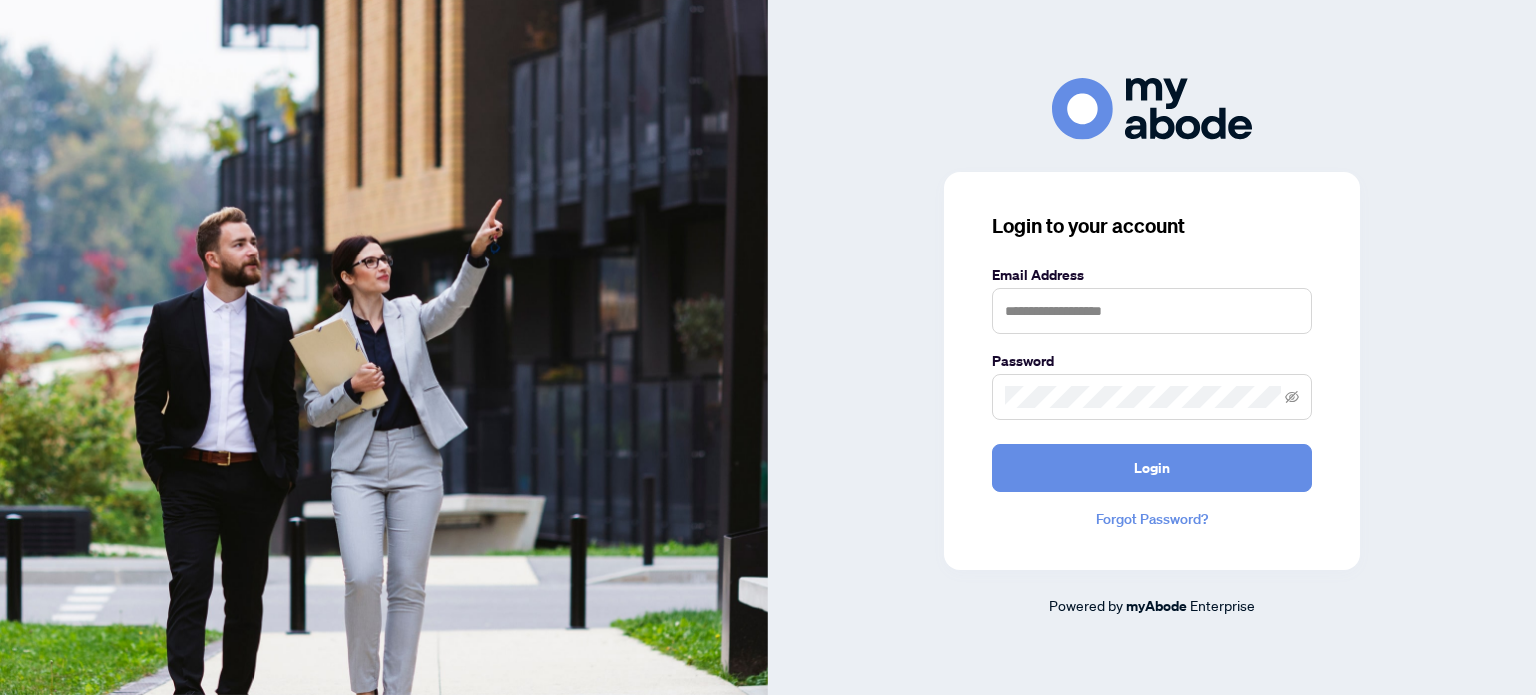 scroll, scrollTop: 0, scrollLeft: 0, axis: both 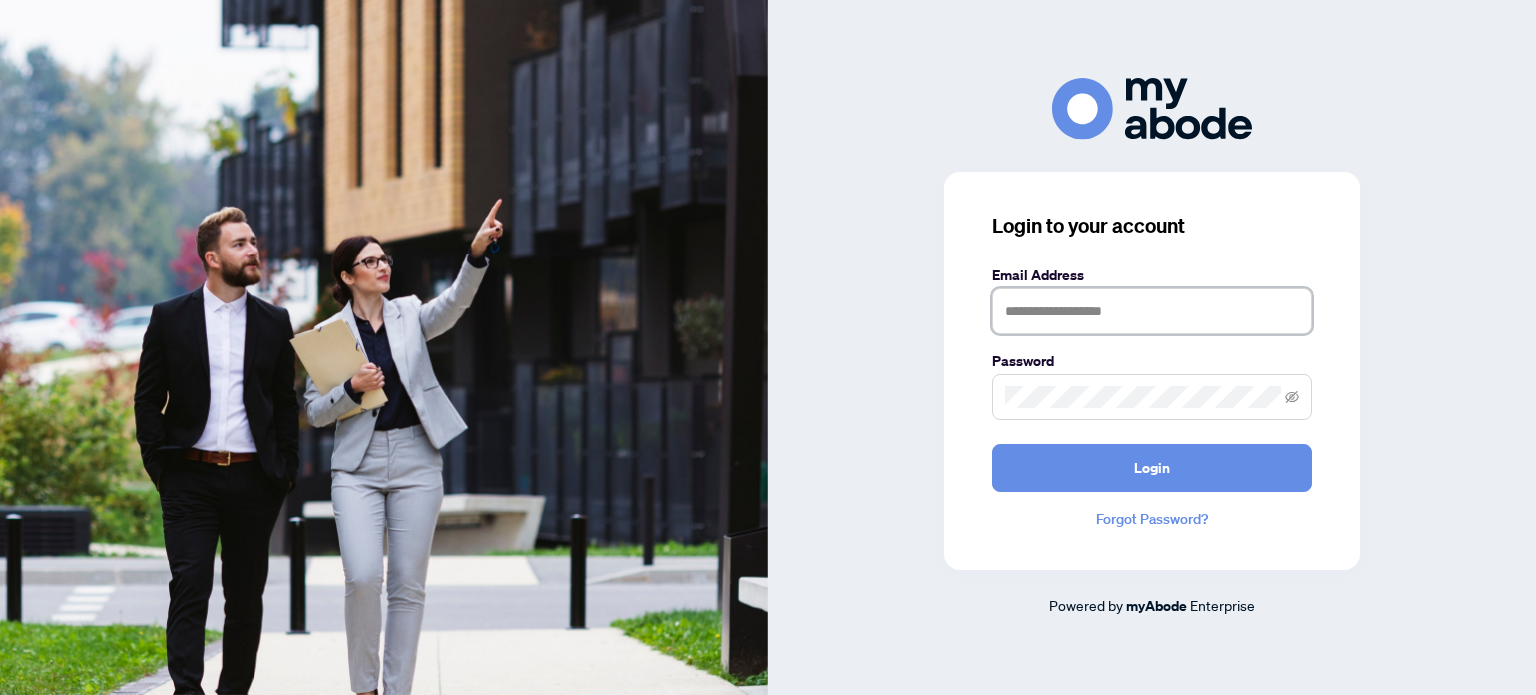 click at bounding box center [1152, 311] 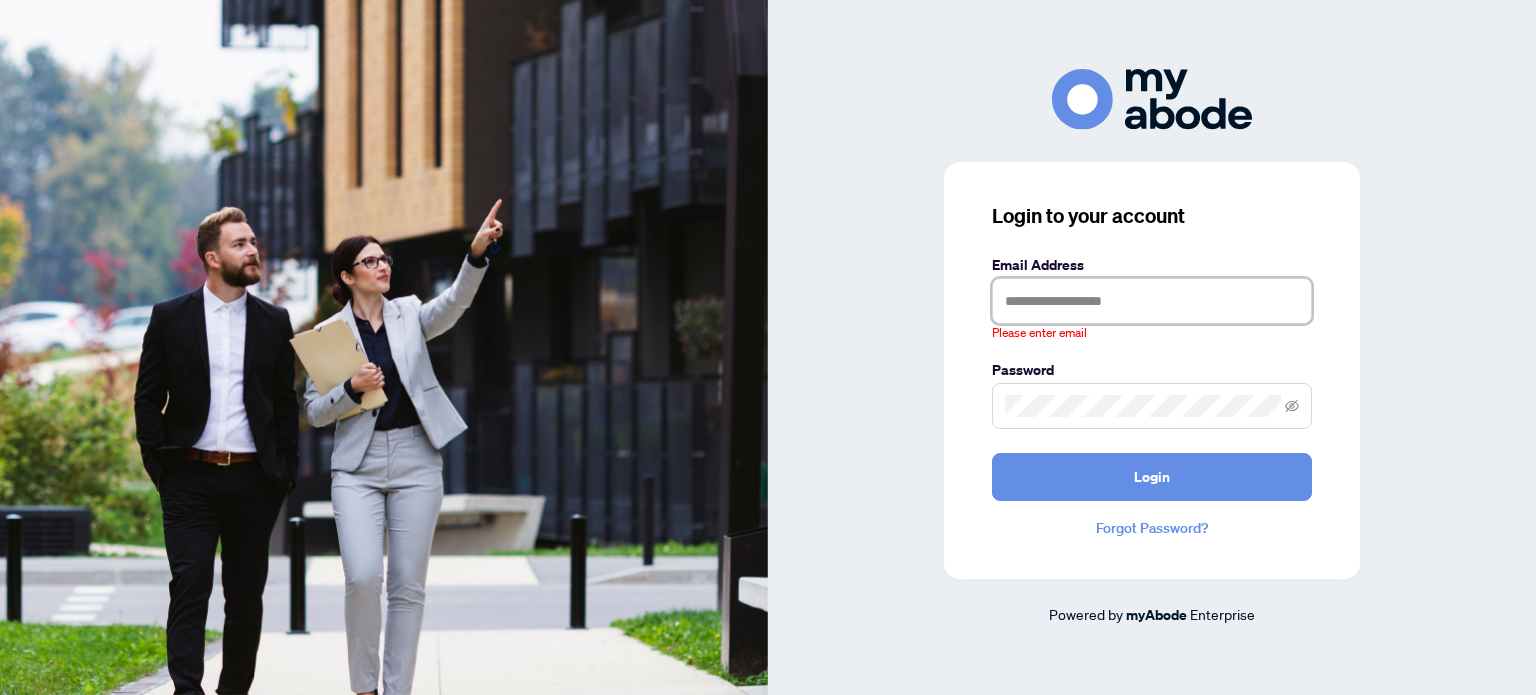 type on "**********" 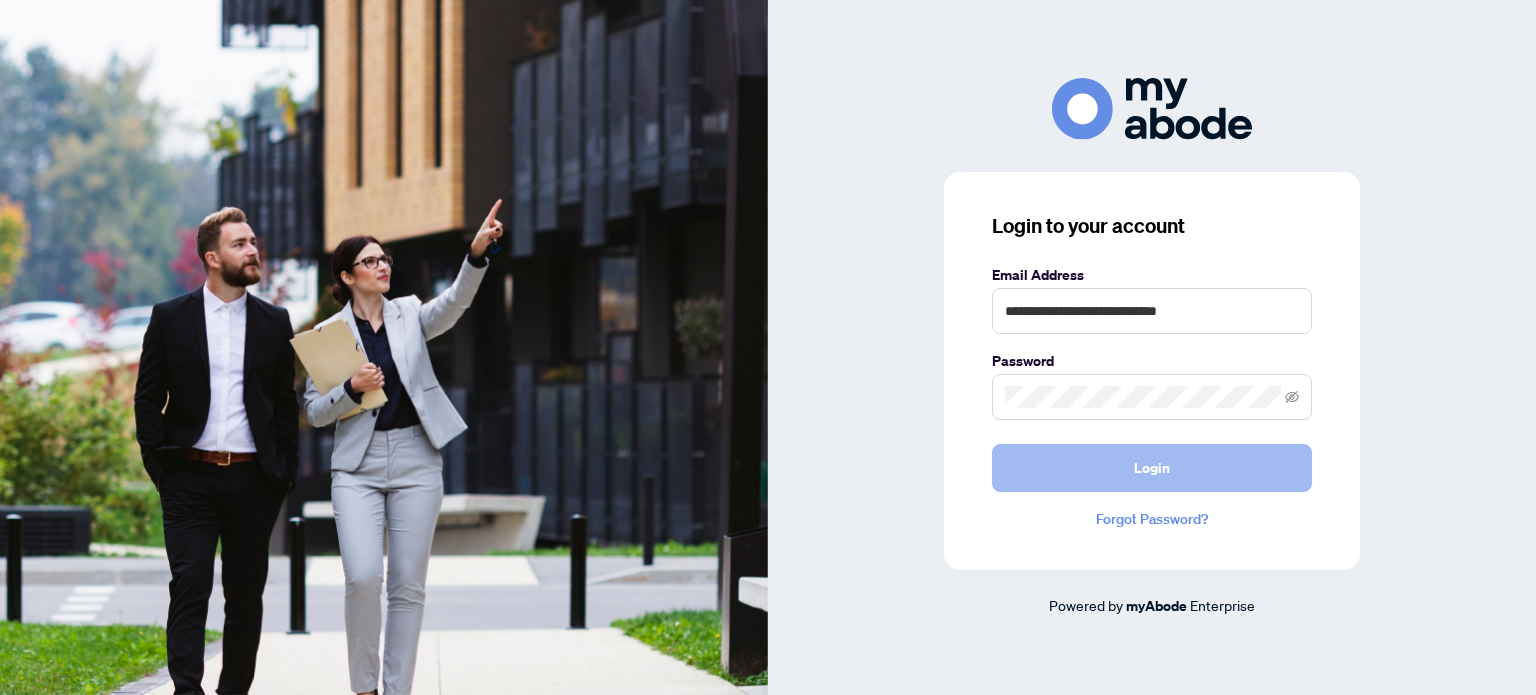 click on "Login" at bounding box center (1152, 468) 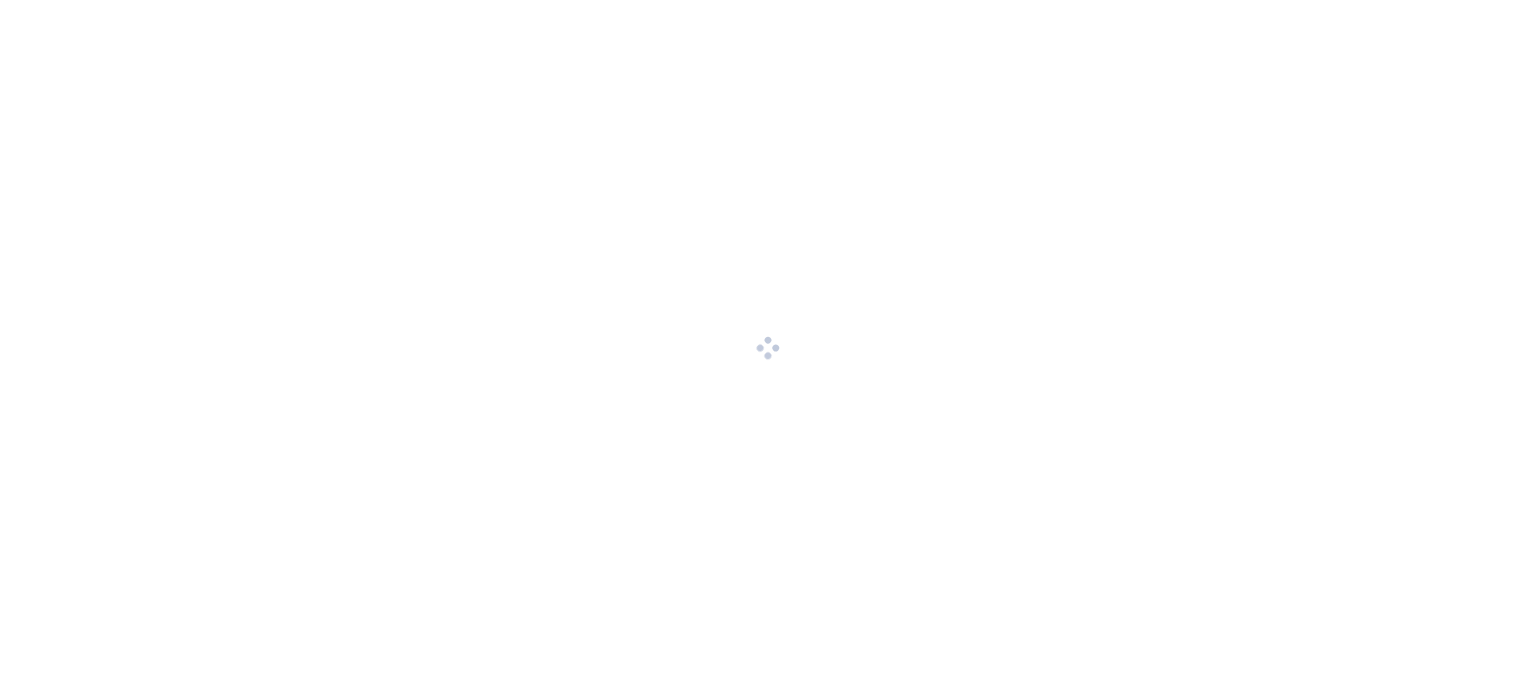 scroll, scrollTop: 0, scrollLeft: 0, axis: both 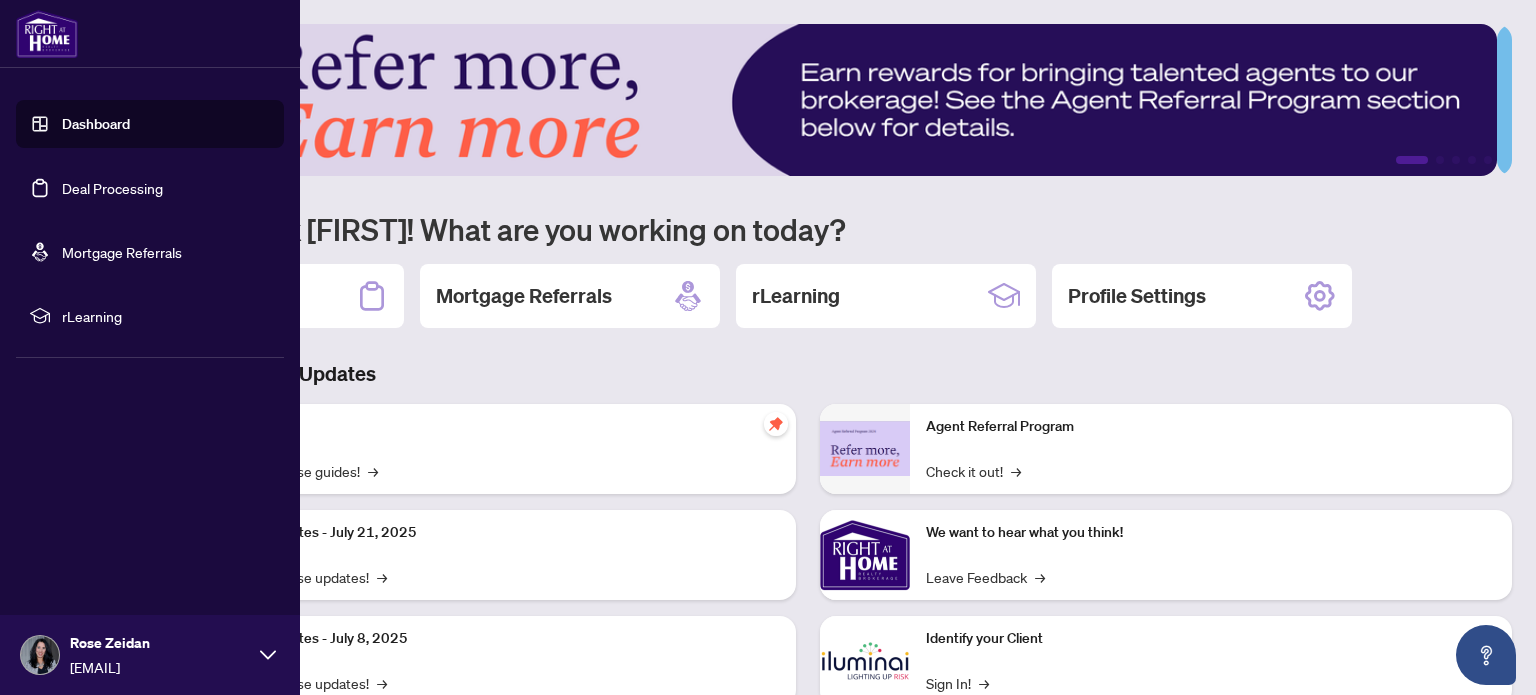 click on "Deal Processing" at bounding box center [112, 188] 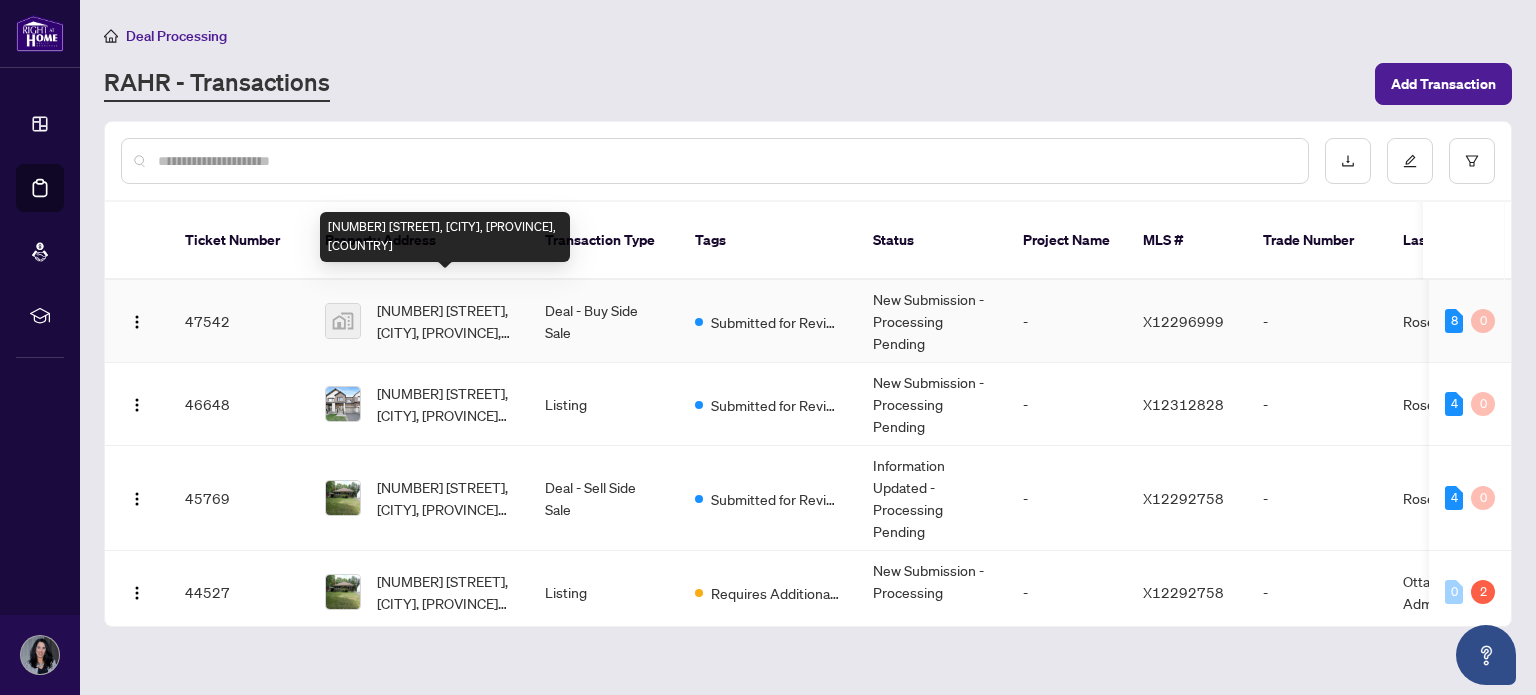 click on "[NUMBER] [STREET], [CITY], [PROVINCE], [COUNTRY]" at bounding box center [445, 321] 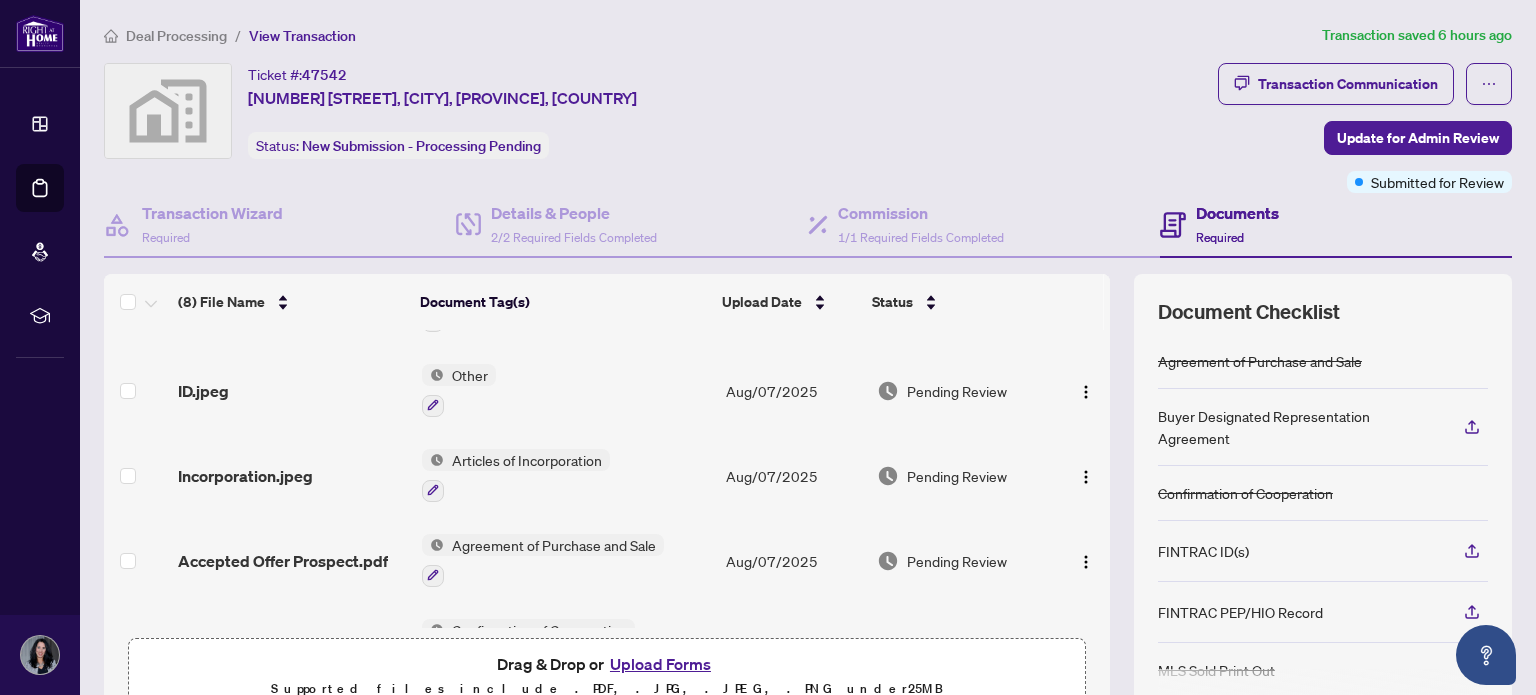 scroll, scrollTop: 151, scrollLeft: 0, axis: vertical 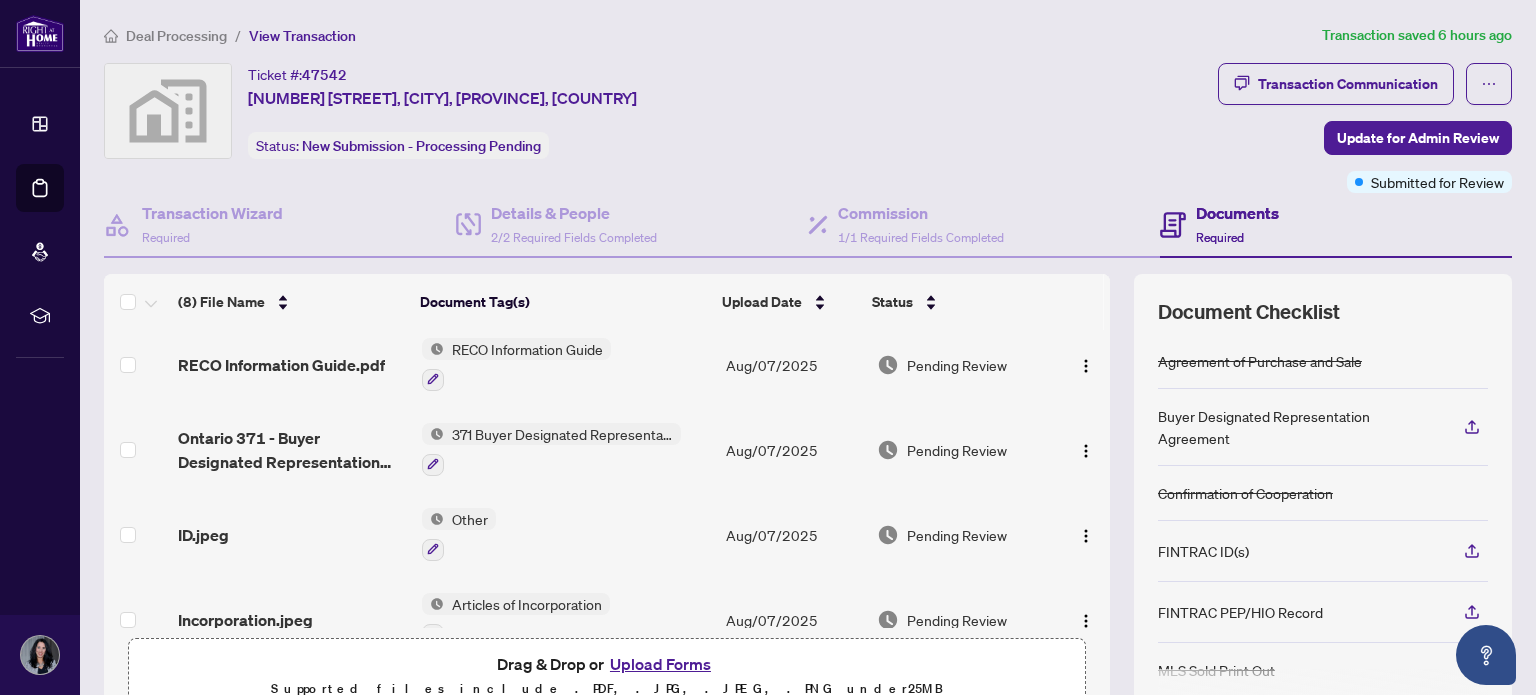 click on "371 Buyer Designated Representation Agreement - Authority for Purchase or Lease" at bounding box center [566, 449] 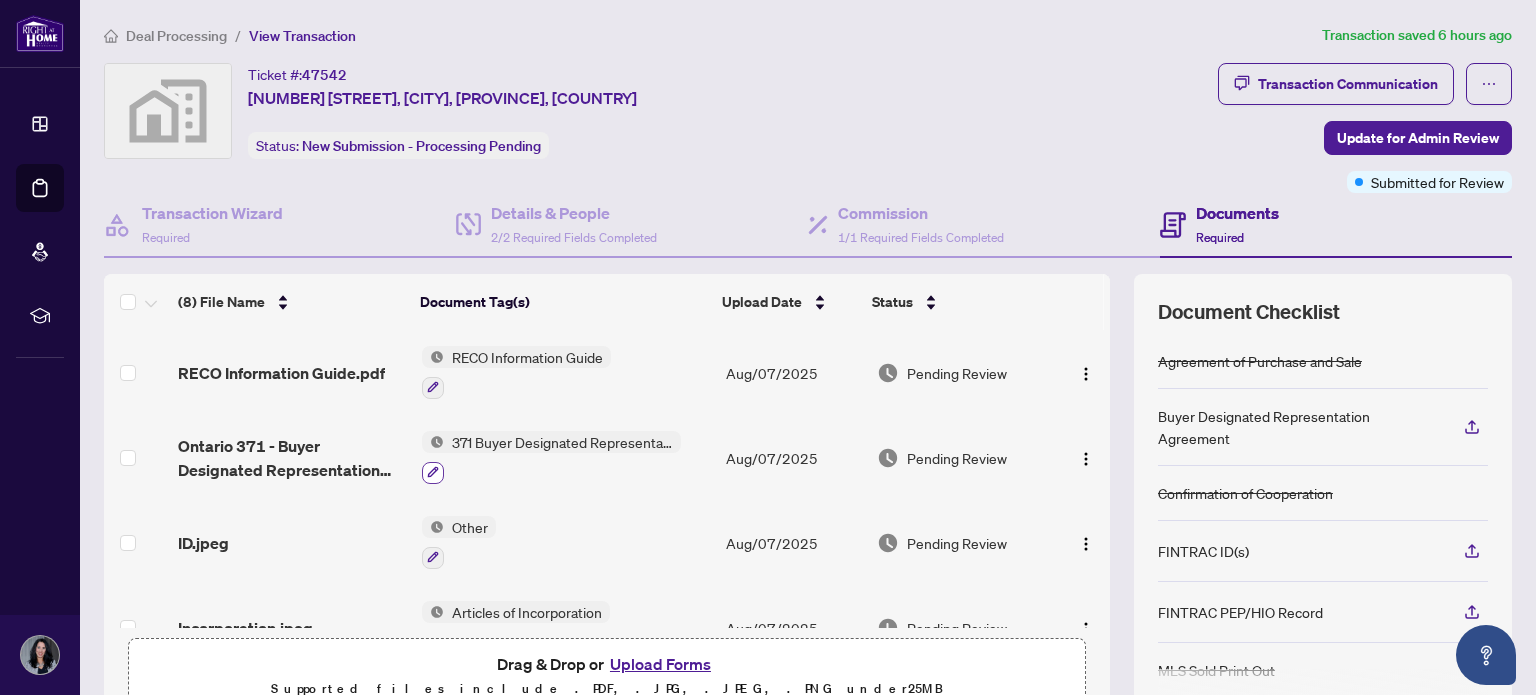 click 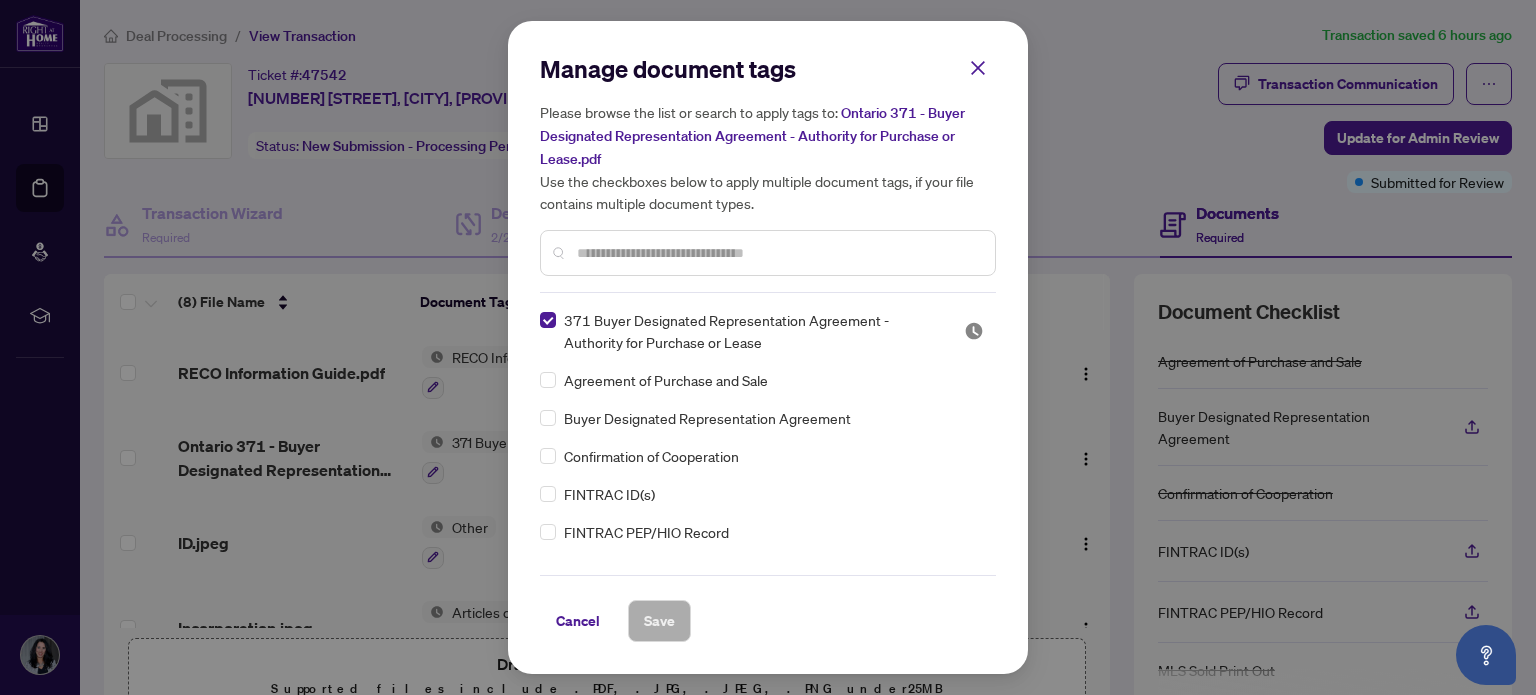 click at bounding box center [778, 253] 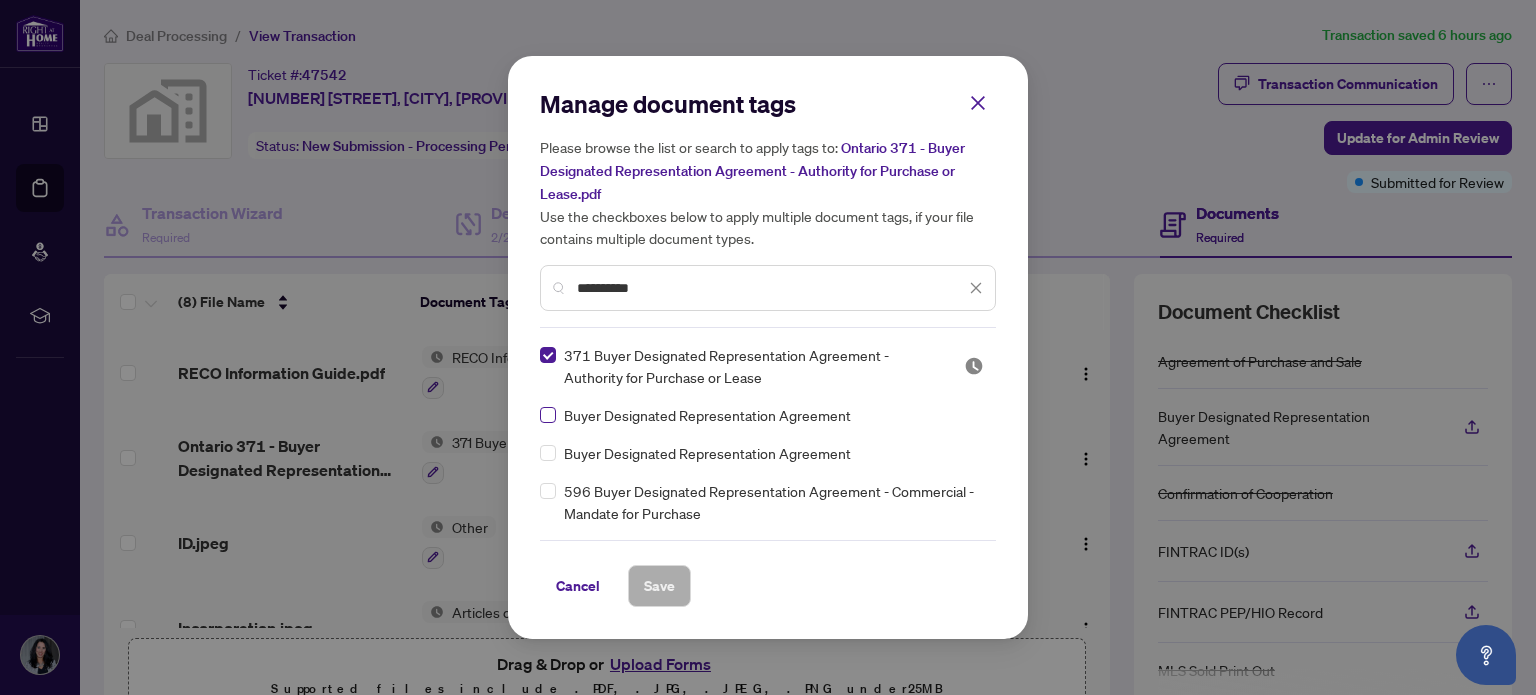 type on "**********" 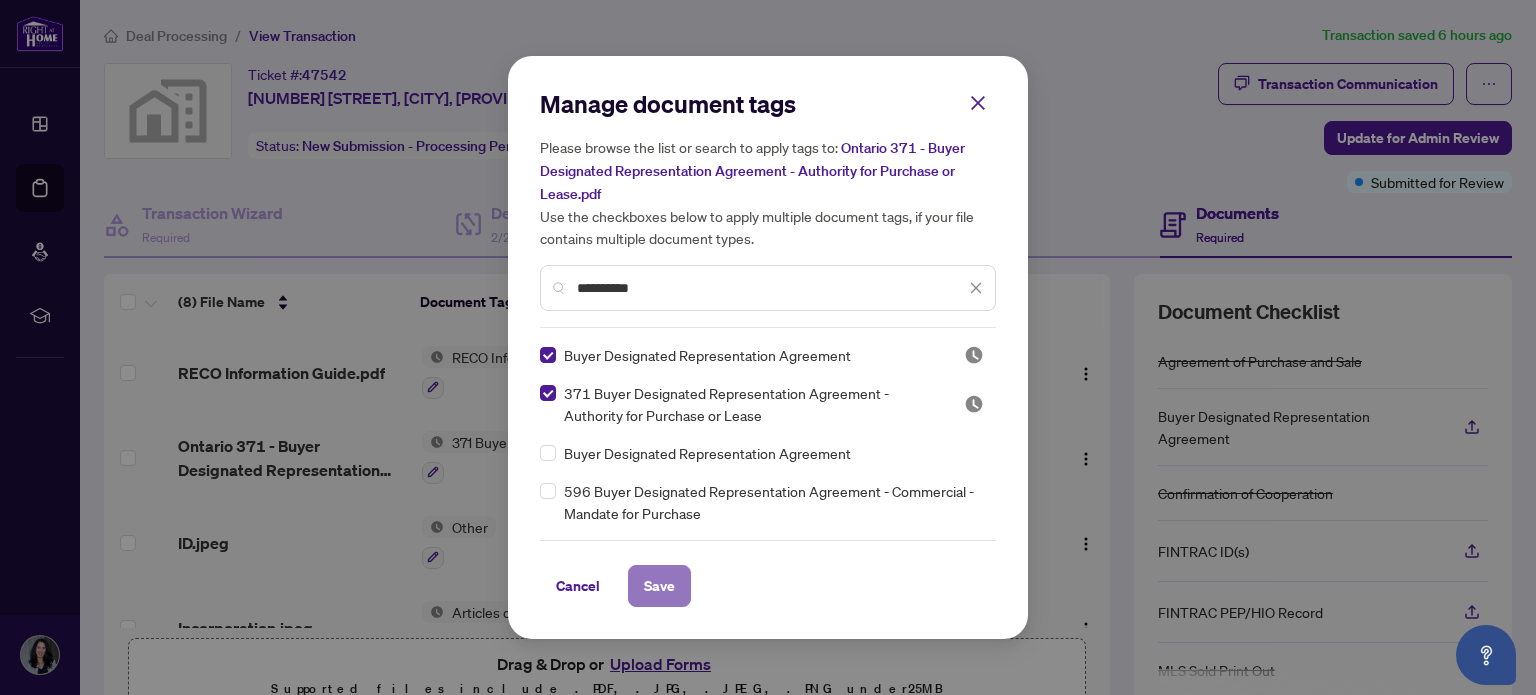 click on "Save" at bounding box center (659, 586) 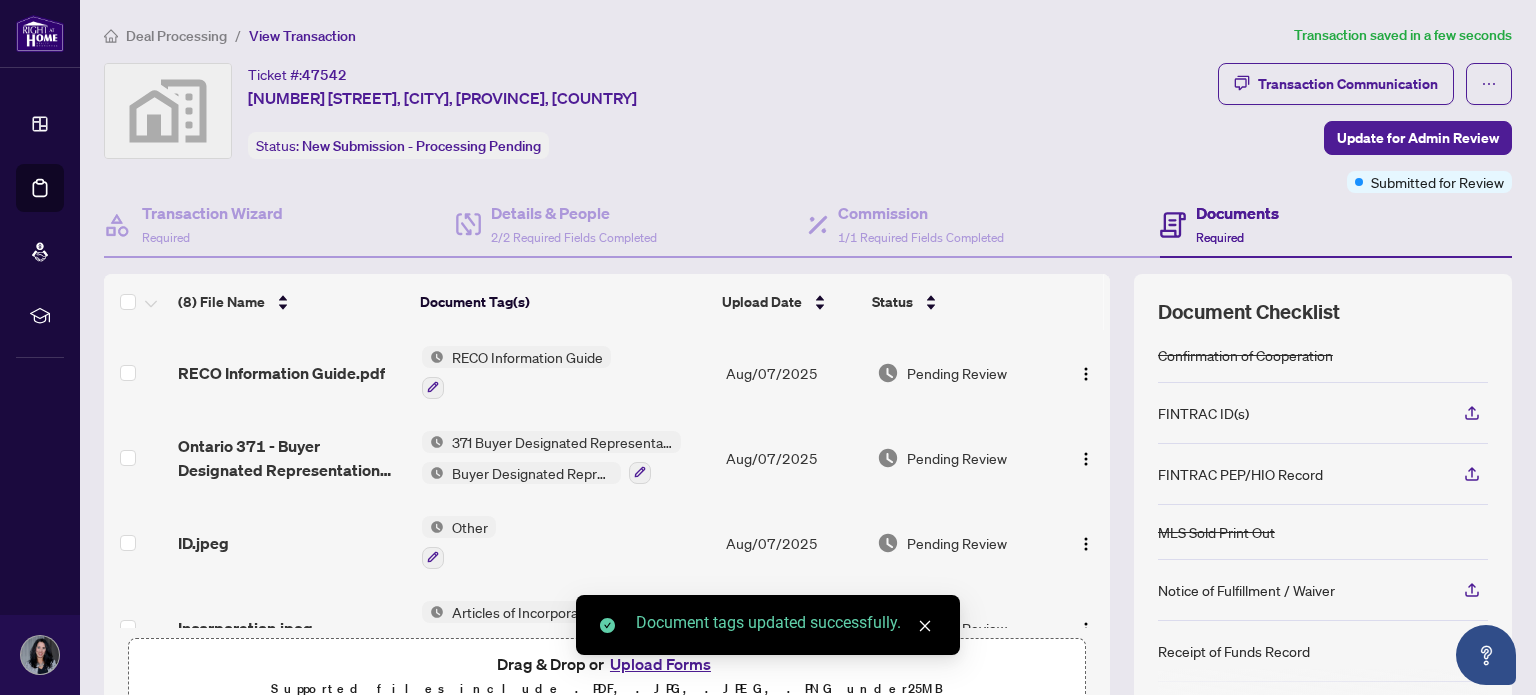 scroll, scrollTop: 156, scrollLeft: 0, axis: vertical 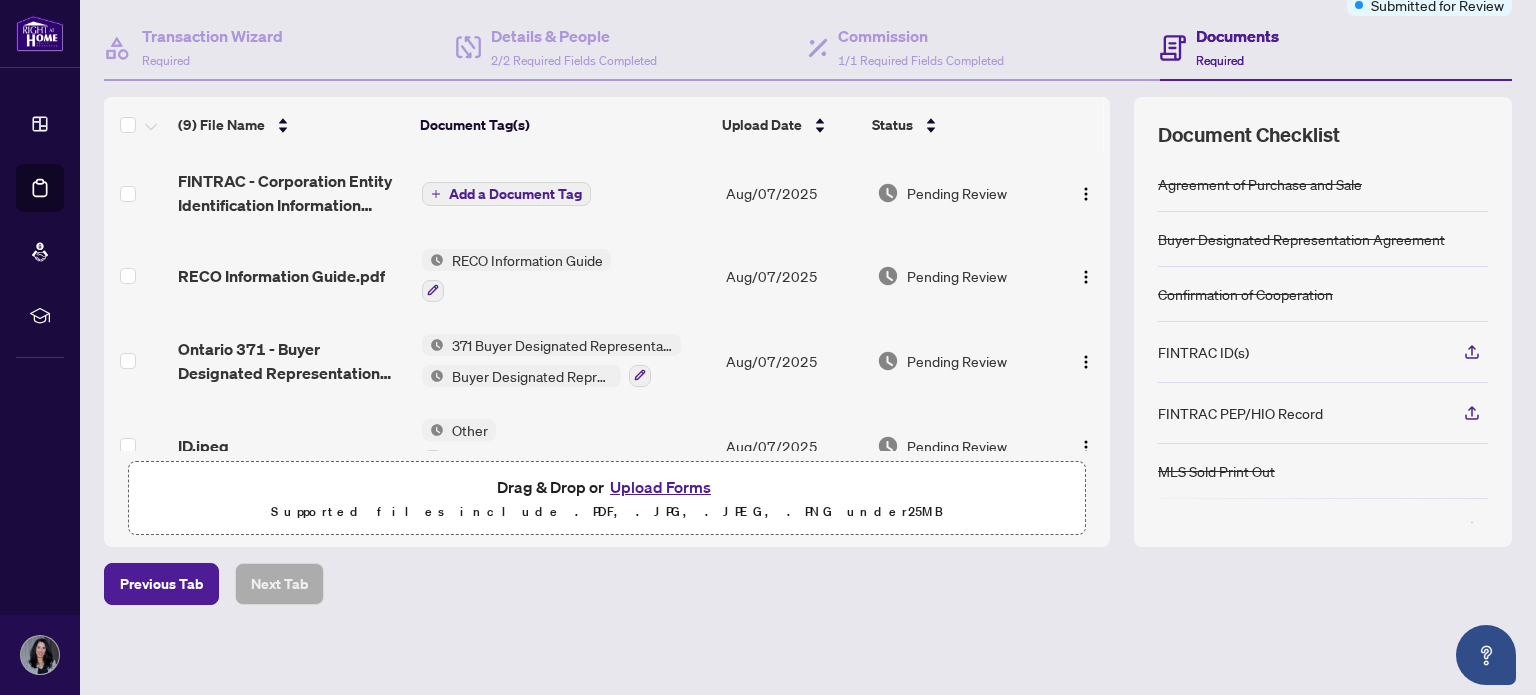 click on "Add a Document Tag" at bounding box center (515, 194) 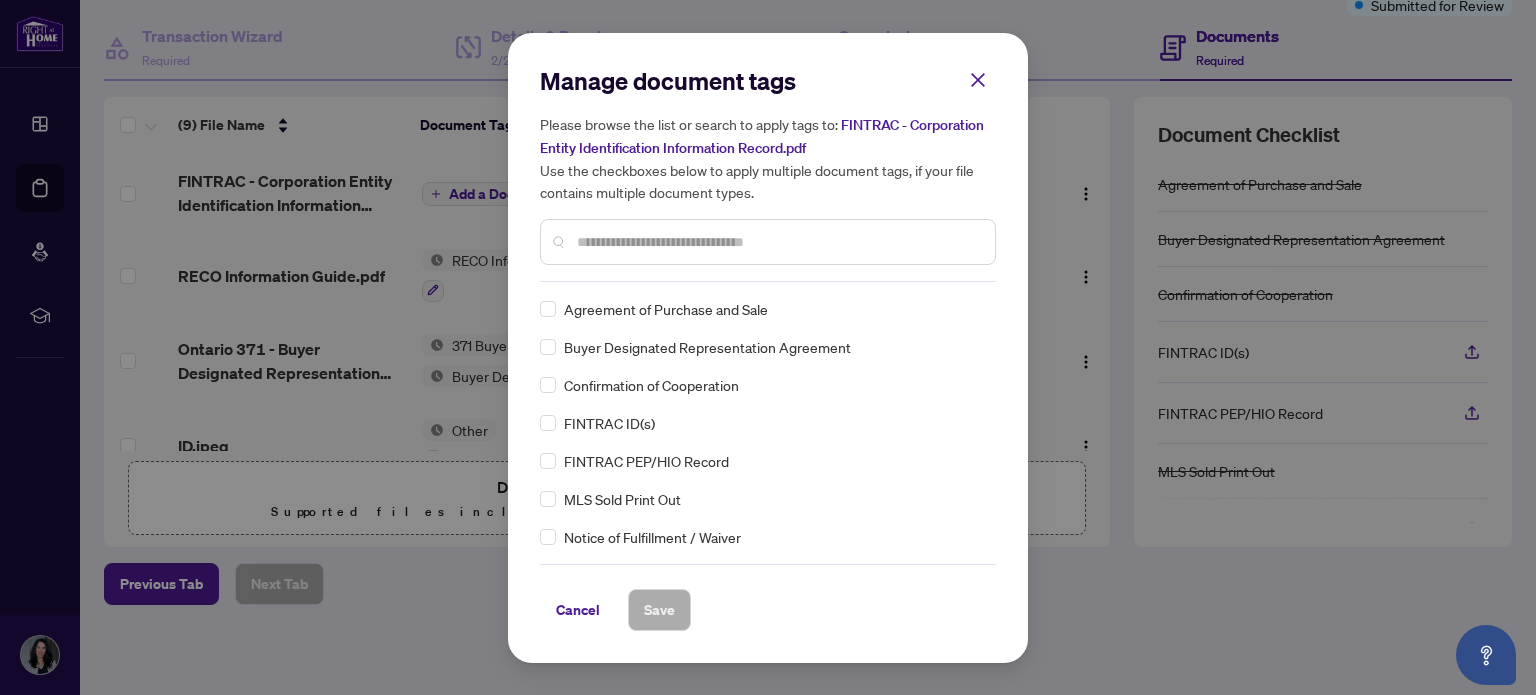 click at bounding box center (778, 242) 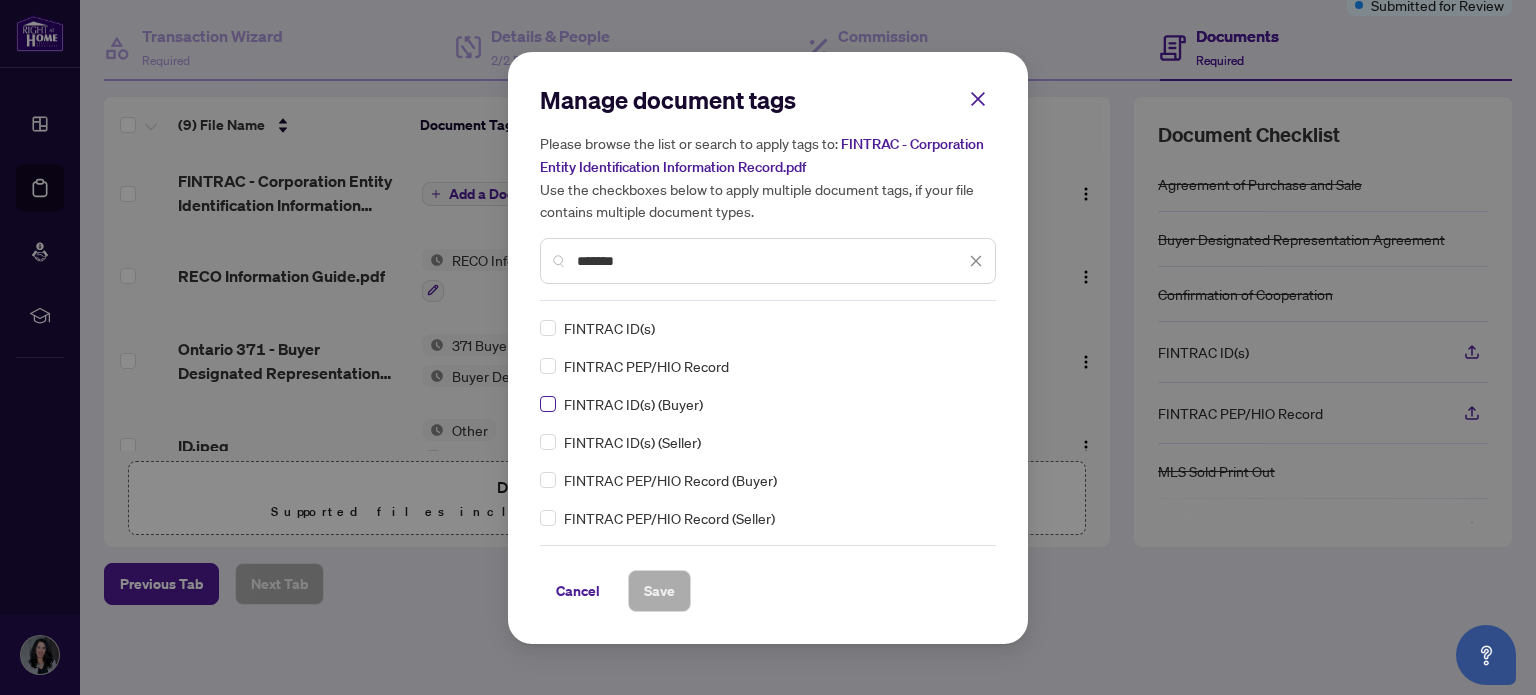 type on "*******" 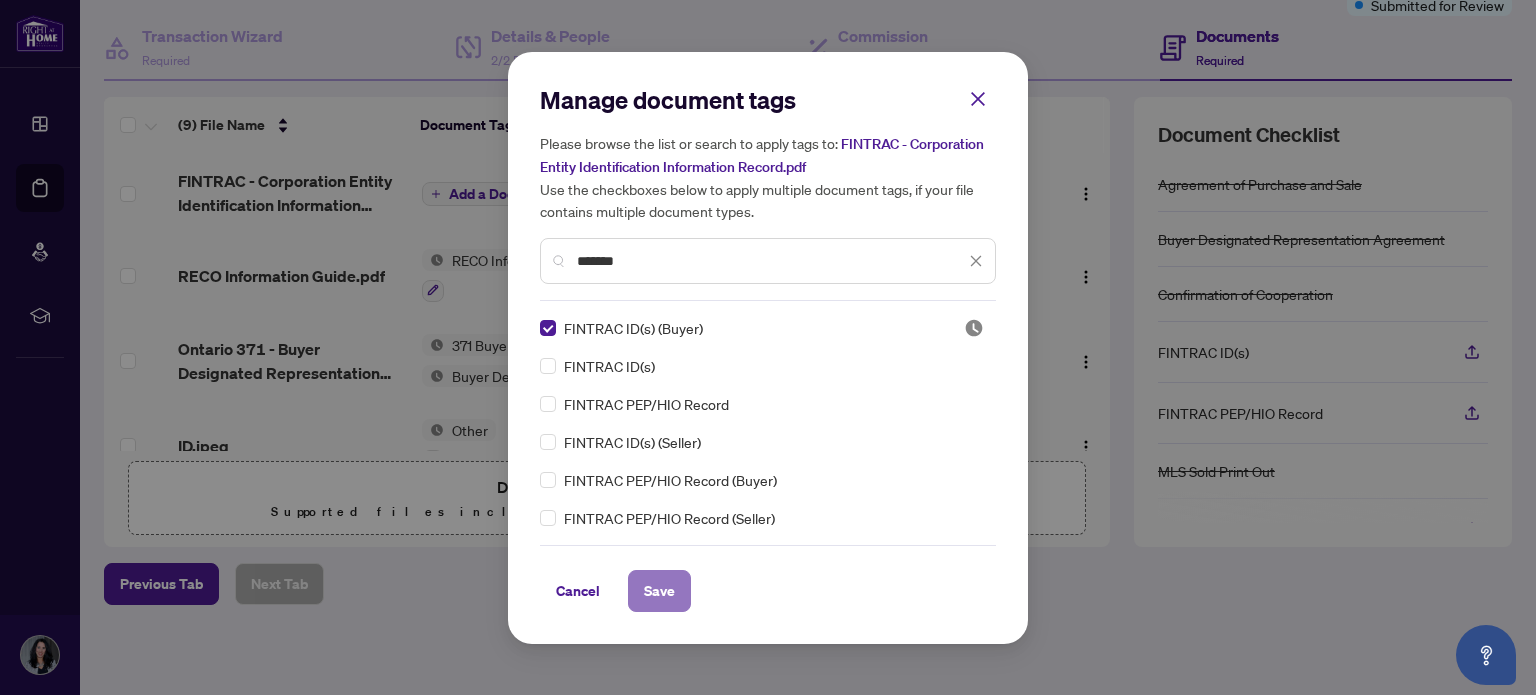 click on "Save" at bounding box center [659, 591] 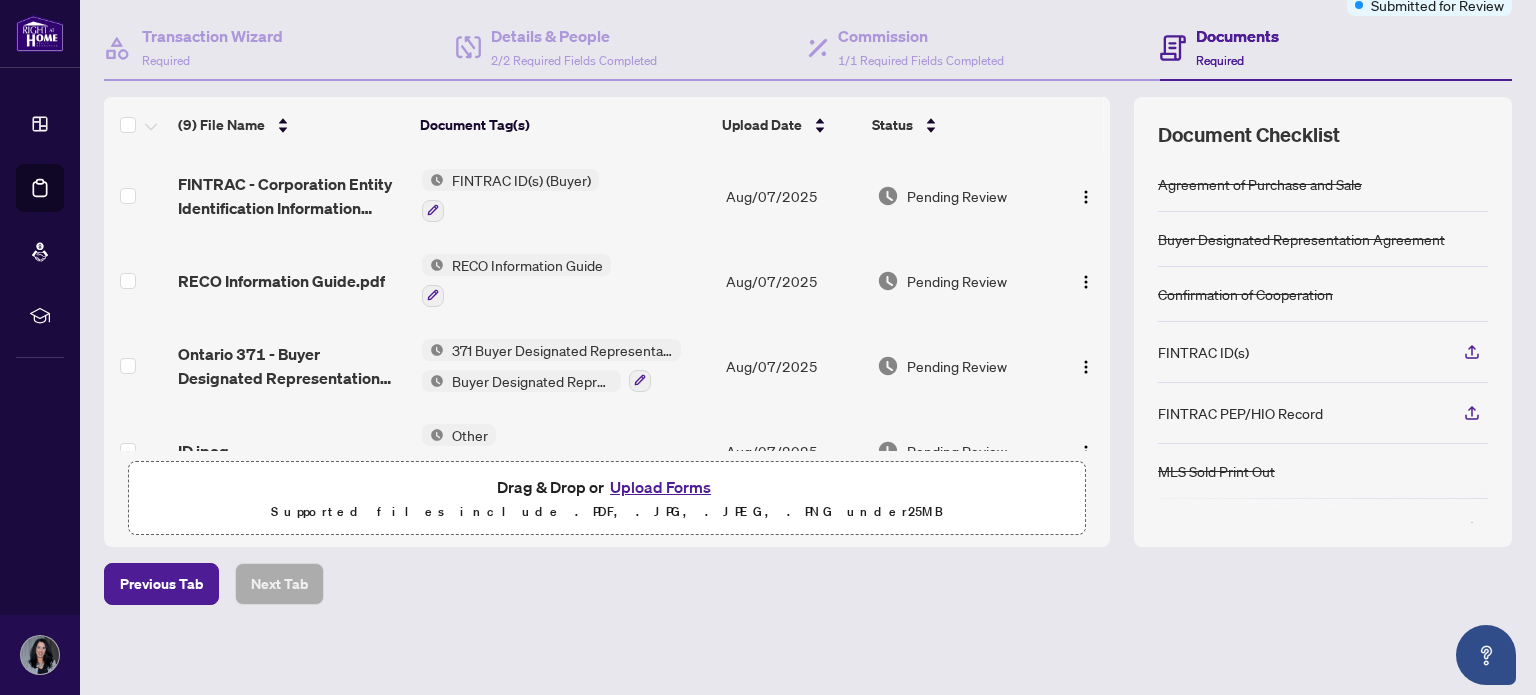 click on "(9) File Name Document Tag(s) Upload Date Status             FINTRAC - Corporation Entity Identification Information Record.pdf FINTRAC ID(s) (Buyer) Aug/07/2025 Pending Review RECO Information Guide.pdf RECO Information Guide Aug/07/2025 Pending Review Ontario 371 - Buyer Designated Representation Agreement - Authority for Purchase or Lease.pdf 371 Buyer Designated Representation Agreement - Authority for Purchase or Lease Buyer Designated Representation Agreement Aug/07/2025 Pending Review ID.jpeg Other Aug/07/2025 Pending Review Incorporation.jpeg Articles of Incorporation Aug/07/2025 Pending Review Accepted Offer Prospect.pdf Agreement of Purchase and Sale Aug/07/2025 Pending Review CofC [FIRST] Accepted.pdf Confirmation of Cooperation Aug/07/2025 Pending Review MLS 2257 Prospect - Sold.pdf MLS Sold Print Out Aug/07/2025 Pending Review Schedule B Accepted [FIRST].pdf Other Aug/07/2025 Pending Review Drag & Drop or Upload Forms Supported files include   .PDF, .JPG, .JPEG, .PNG   under  25 MB FINTRAC ID(s)" at bounding box center (808, 322) 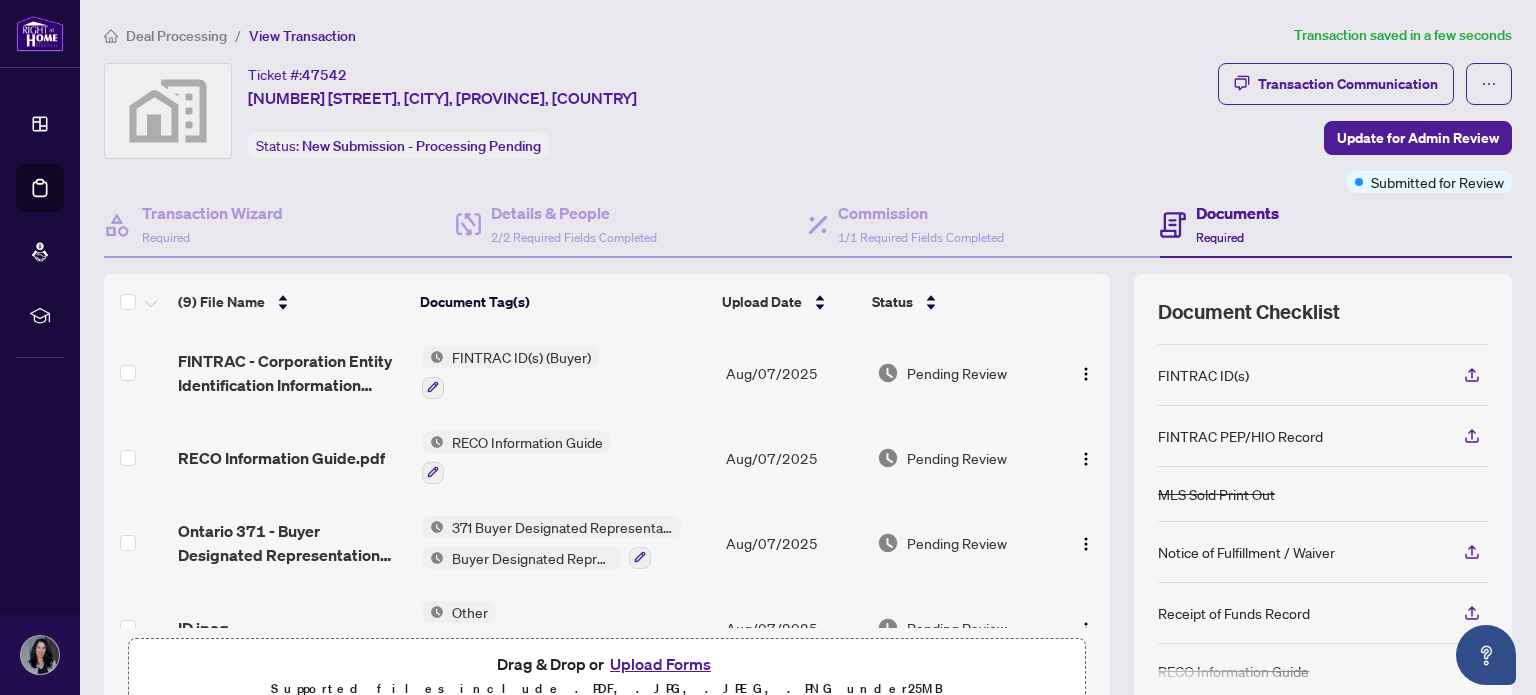 scroll, scrollTop: 156, scrollLeft: 0, axis: vertical 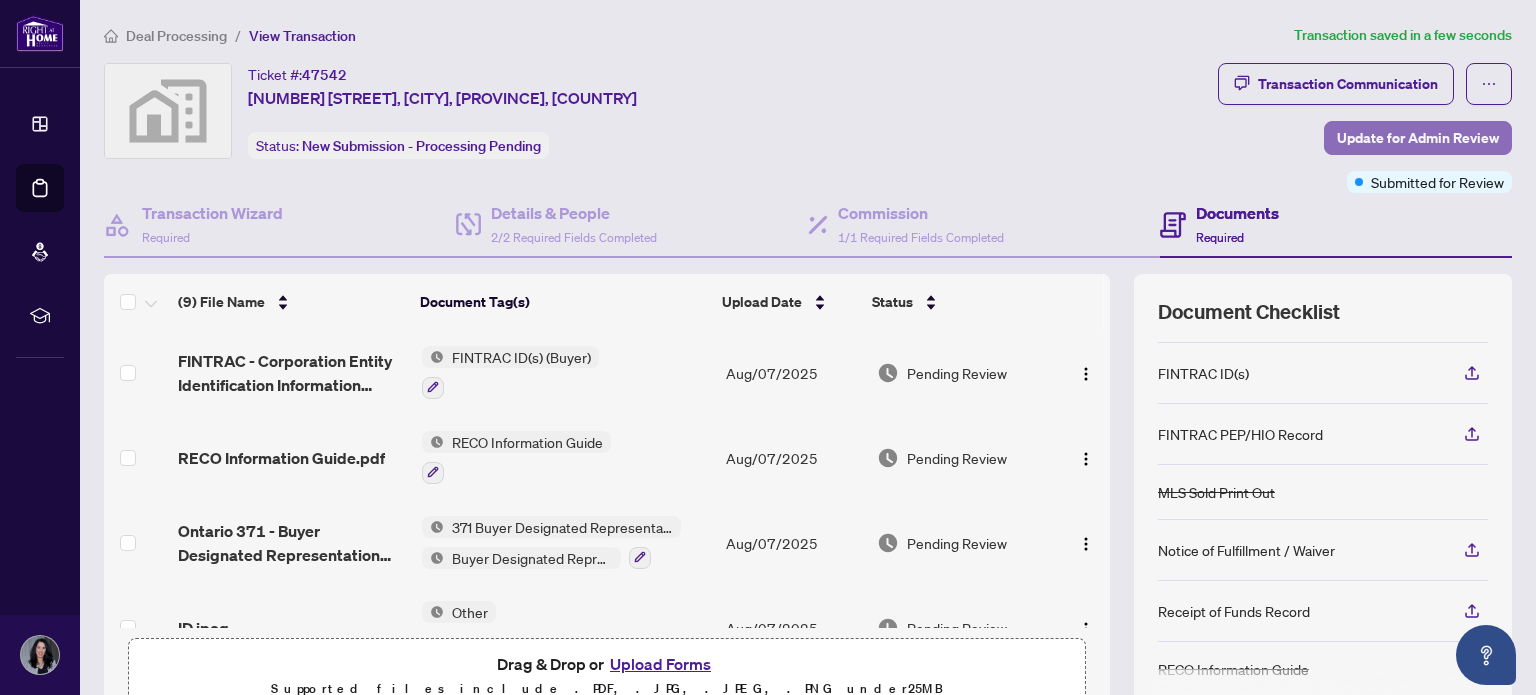 click on "Update for Admin Review" at bounding box center (1418, 138) 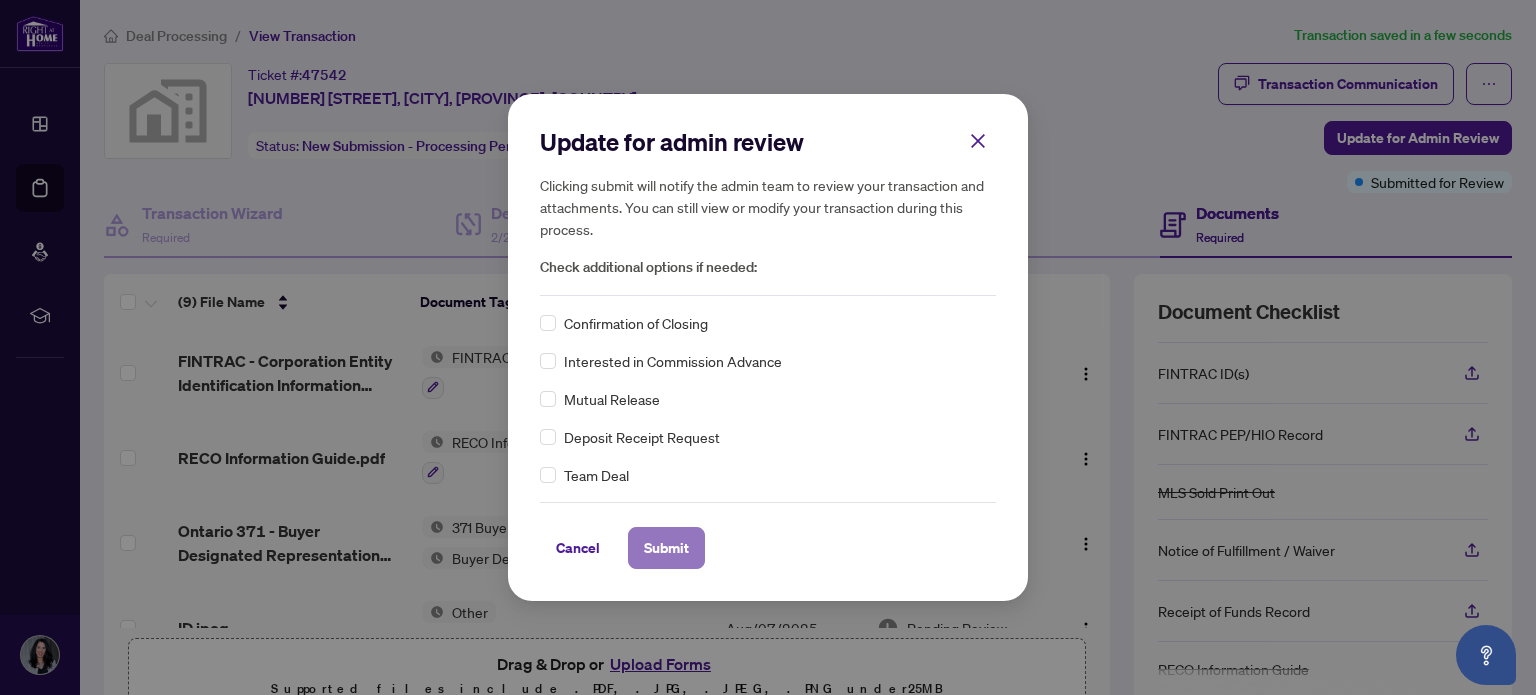 click on "Submit" at bounding box center (666, 548) 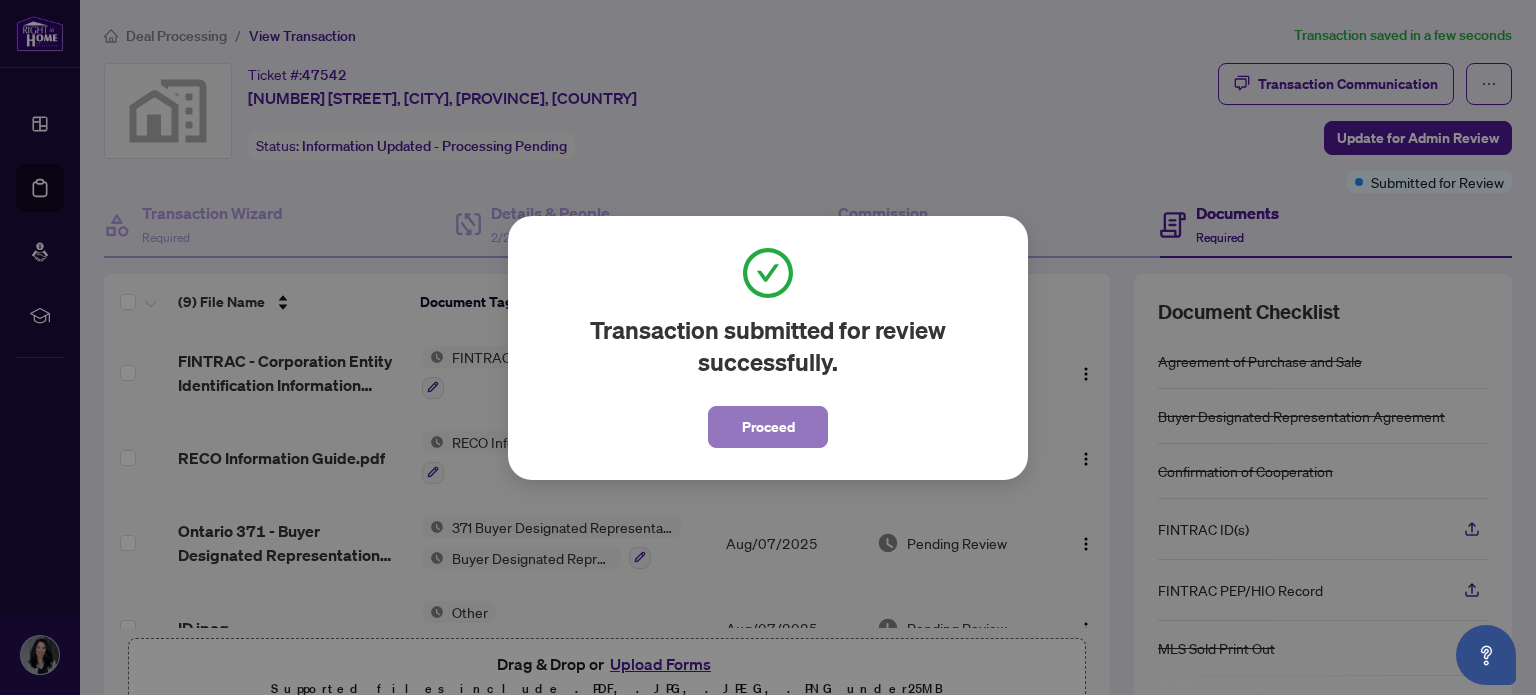 click on "Proceed" at bounding box center [768, 427] 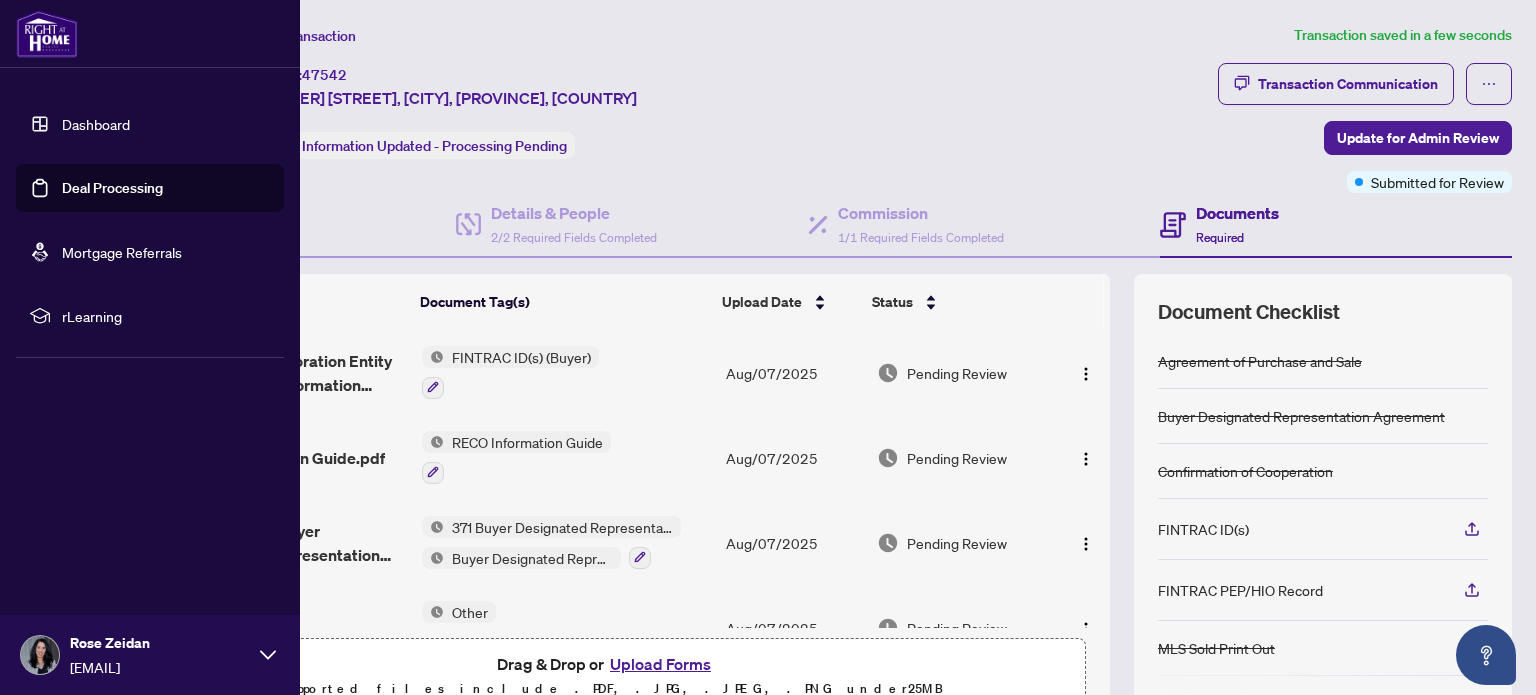 click on "Deal Processing" at bounding box center (112, 188) 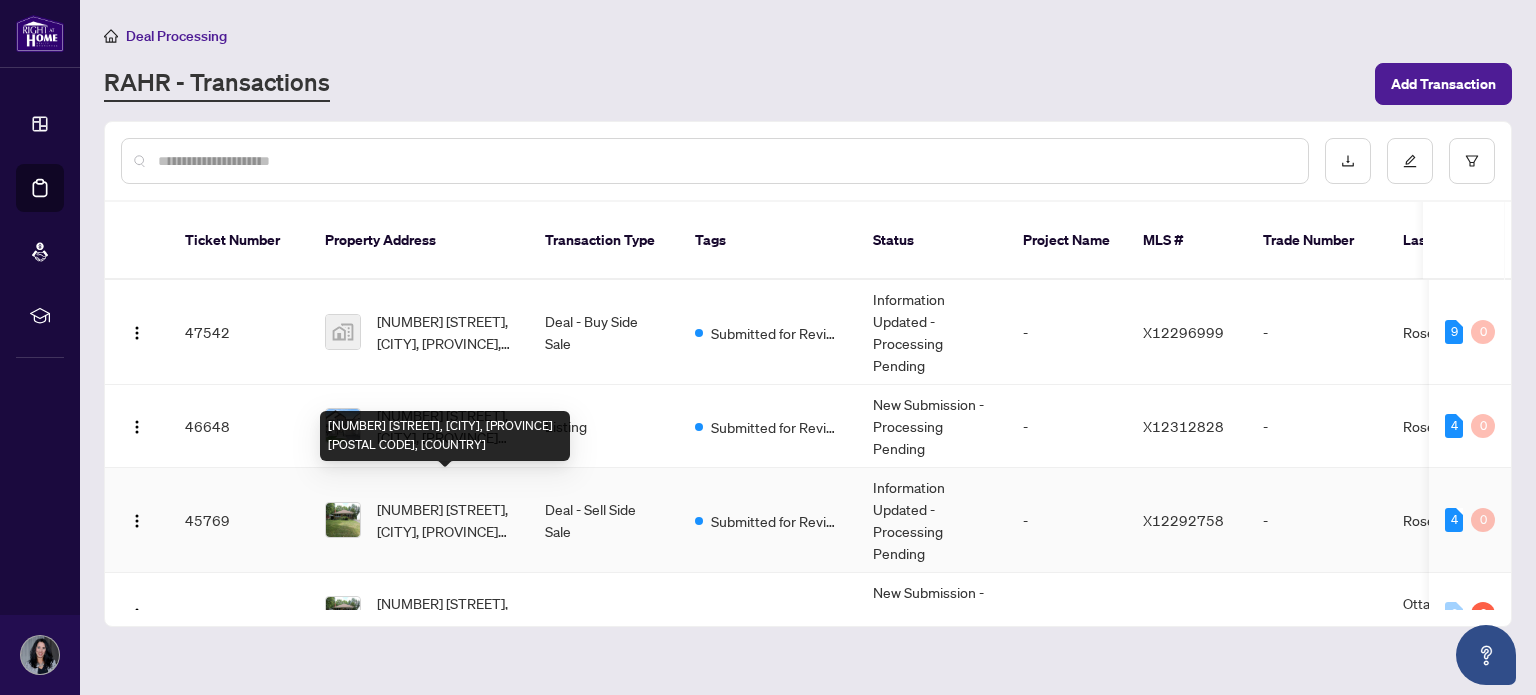 click on "[NUMBER] [STREET], [CITY], [PROVINCE] [POSTAL CODE], [COUNTRY]" at bounding box center [445, 520] 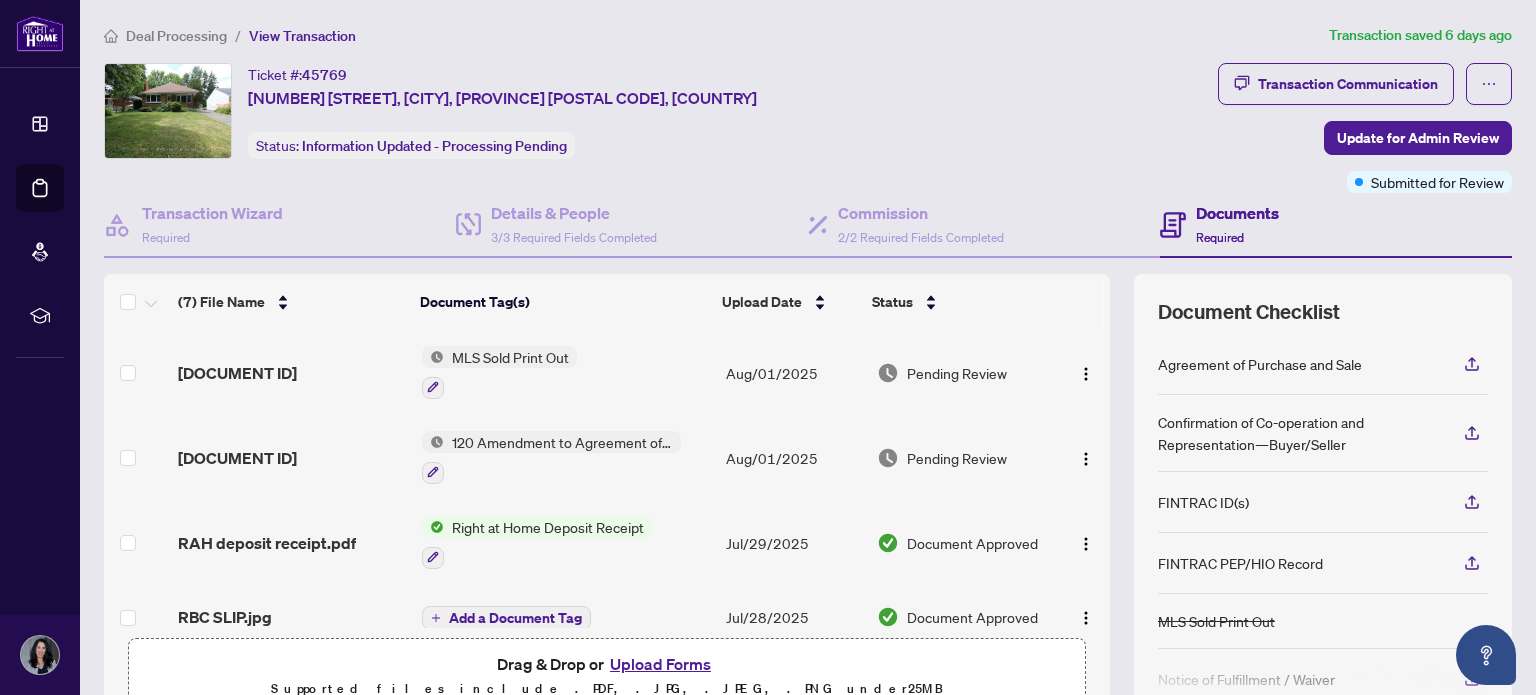 scroll, scrollTop: 237, scrollLeft: 0, axis: vertical 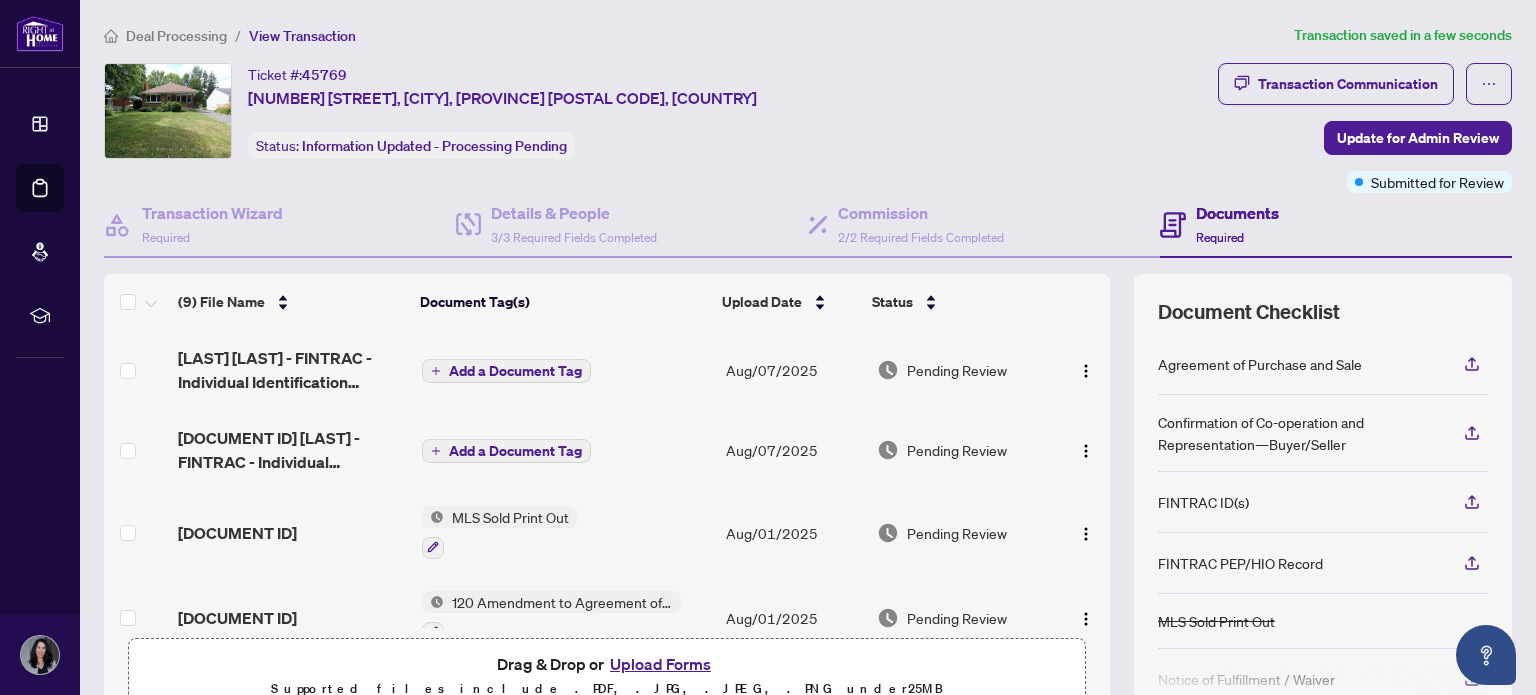 click on "Add a Document Tag" at bounding box center [515, 371] 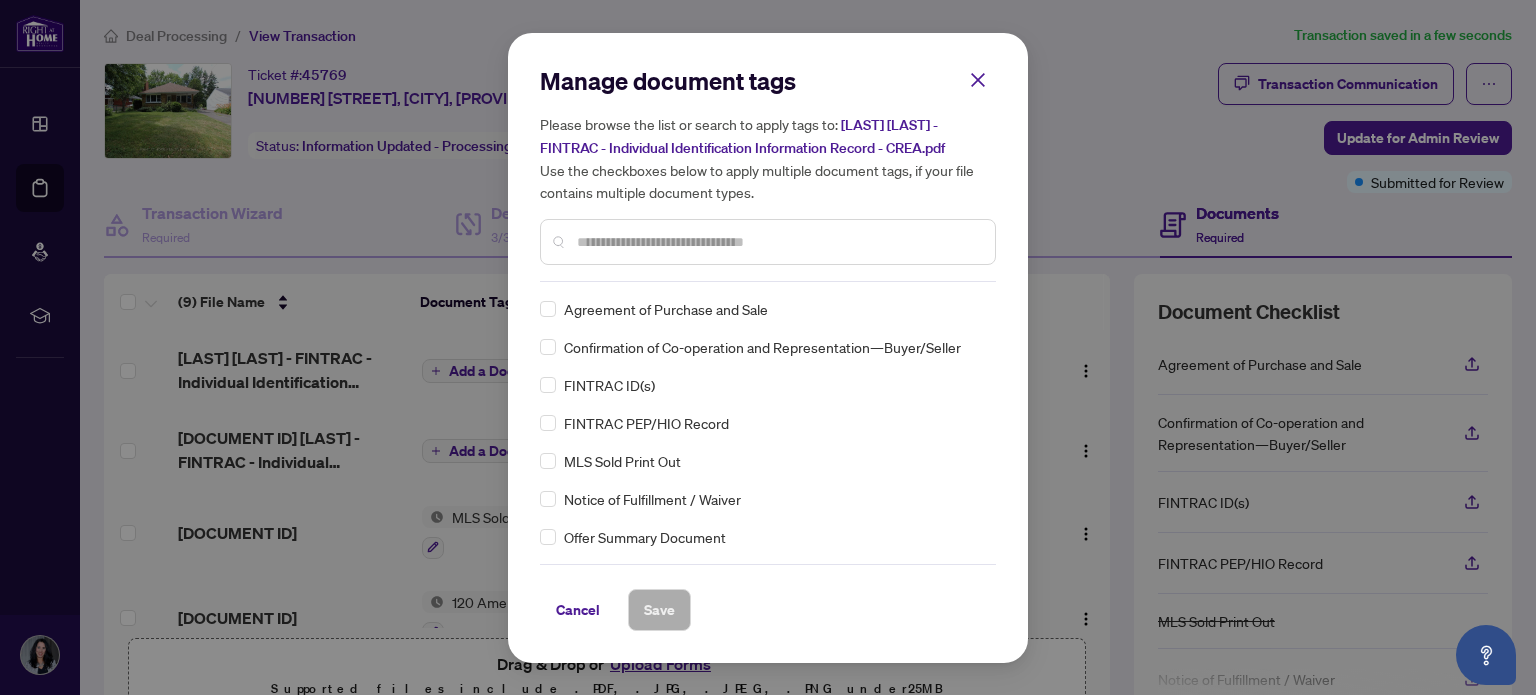 click at bounding box center [778, 242] 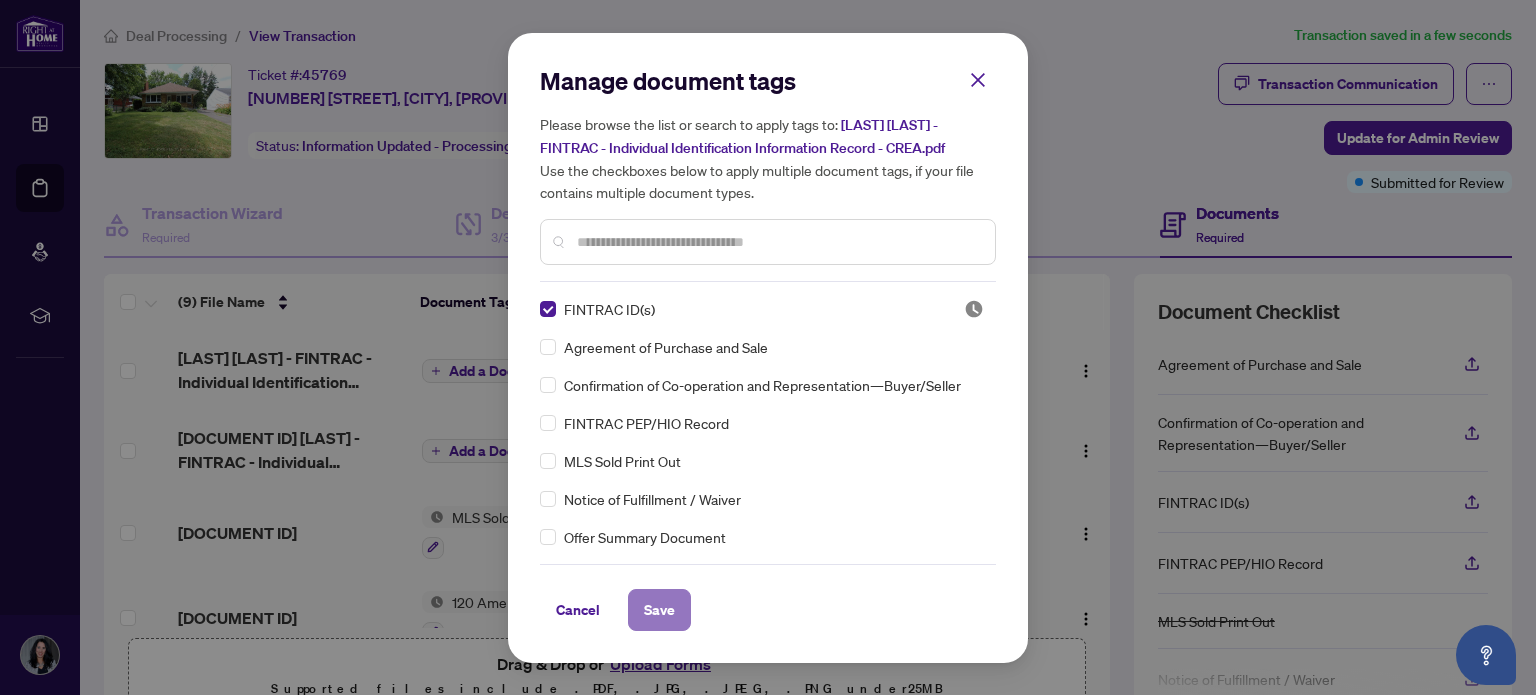 click on "Save" at bounding box center [659, 610] 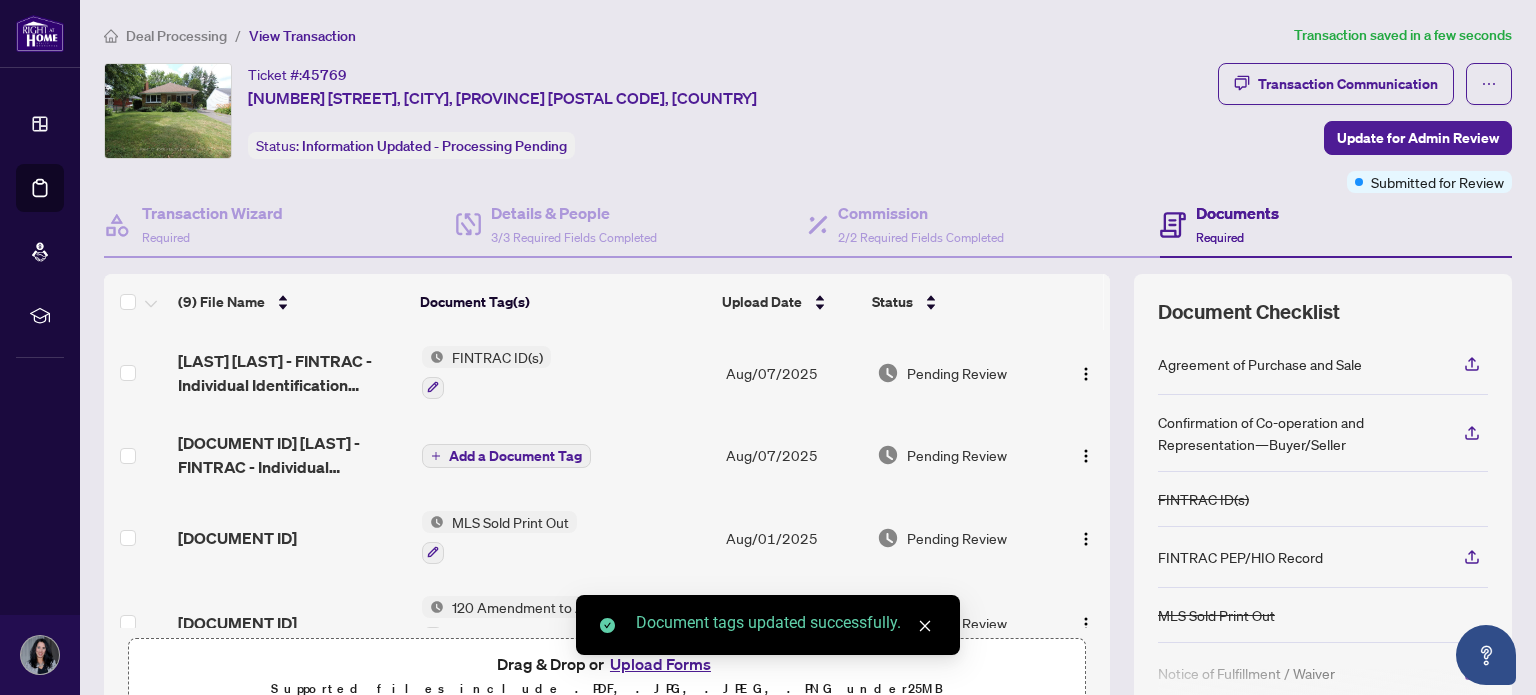 click on "Add a Document Tag" at bounding box center (515, 456) 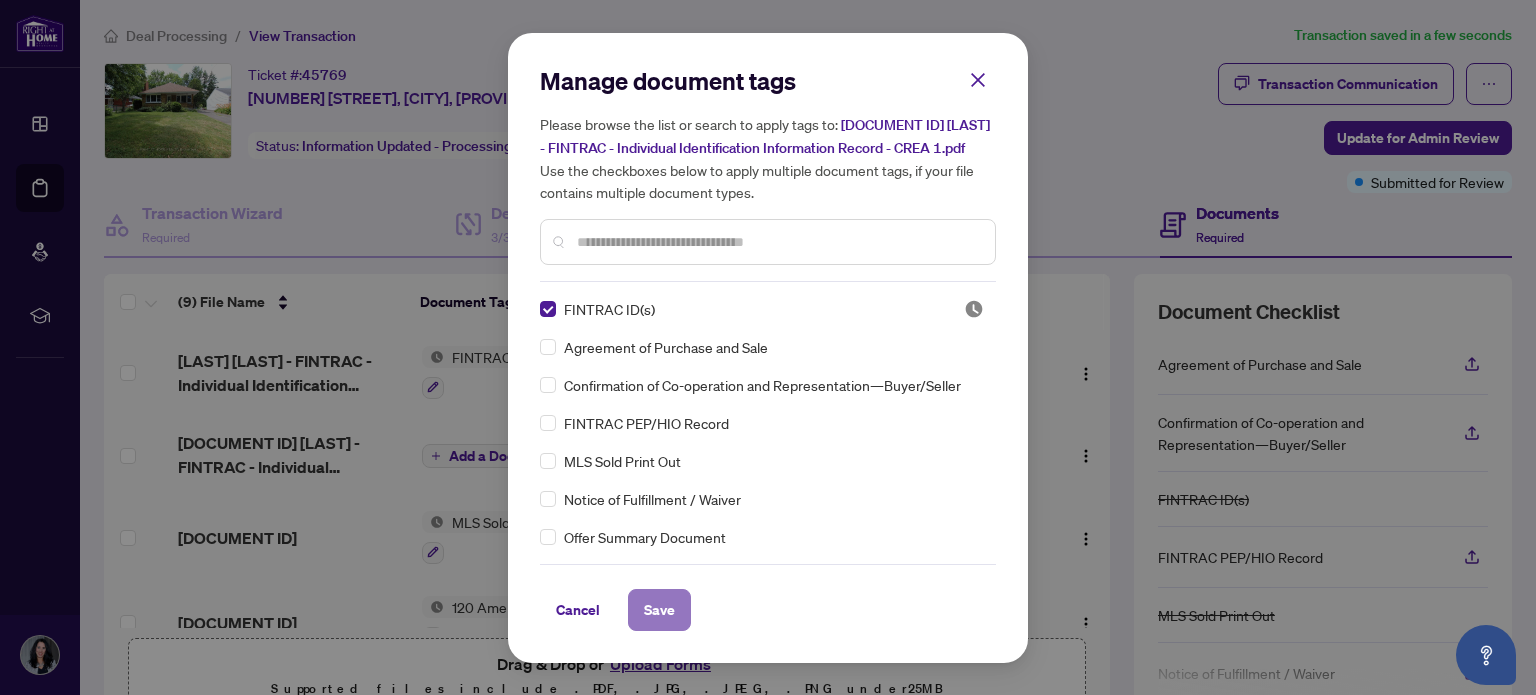 click on "Save" at bounding box center [659, 610] 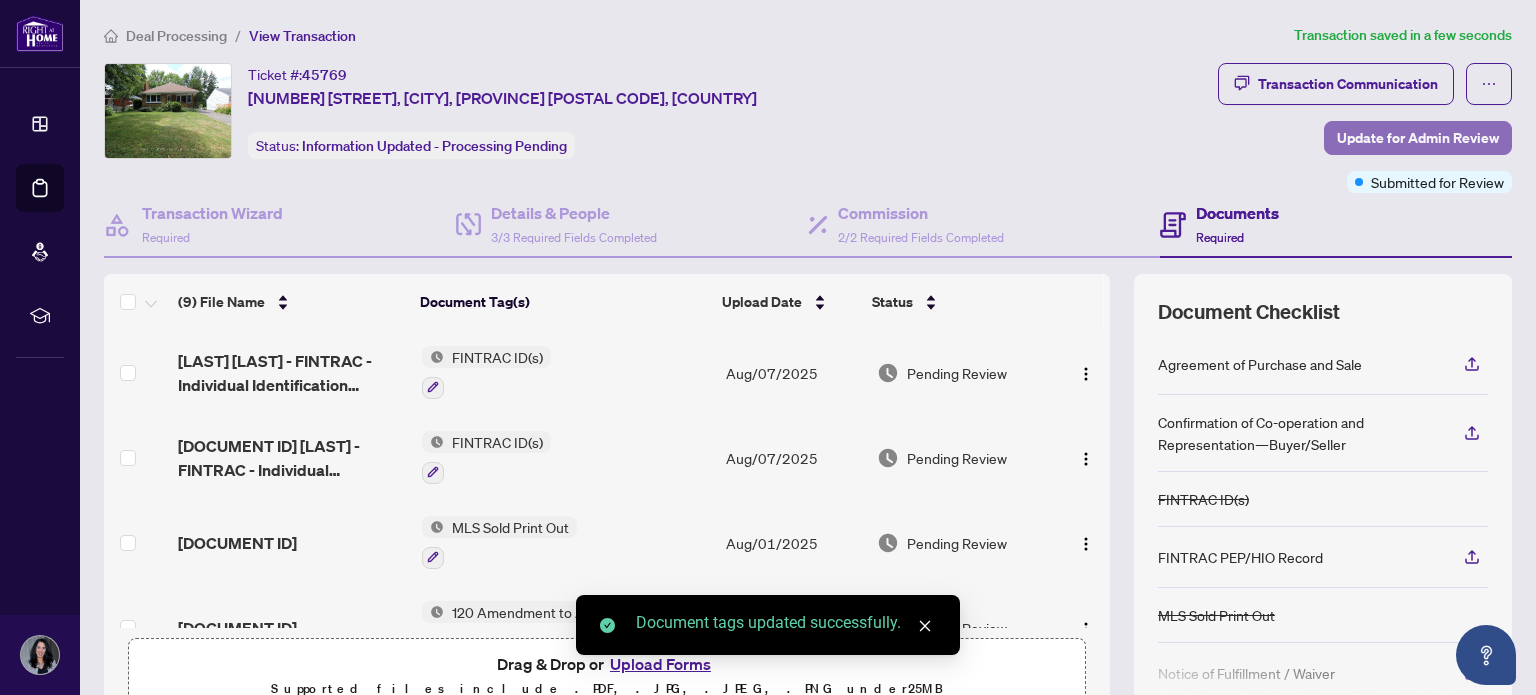 click on "Update for Admin Review" at bounding box center [1418, 138] 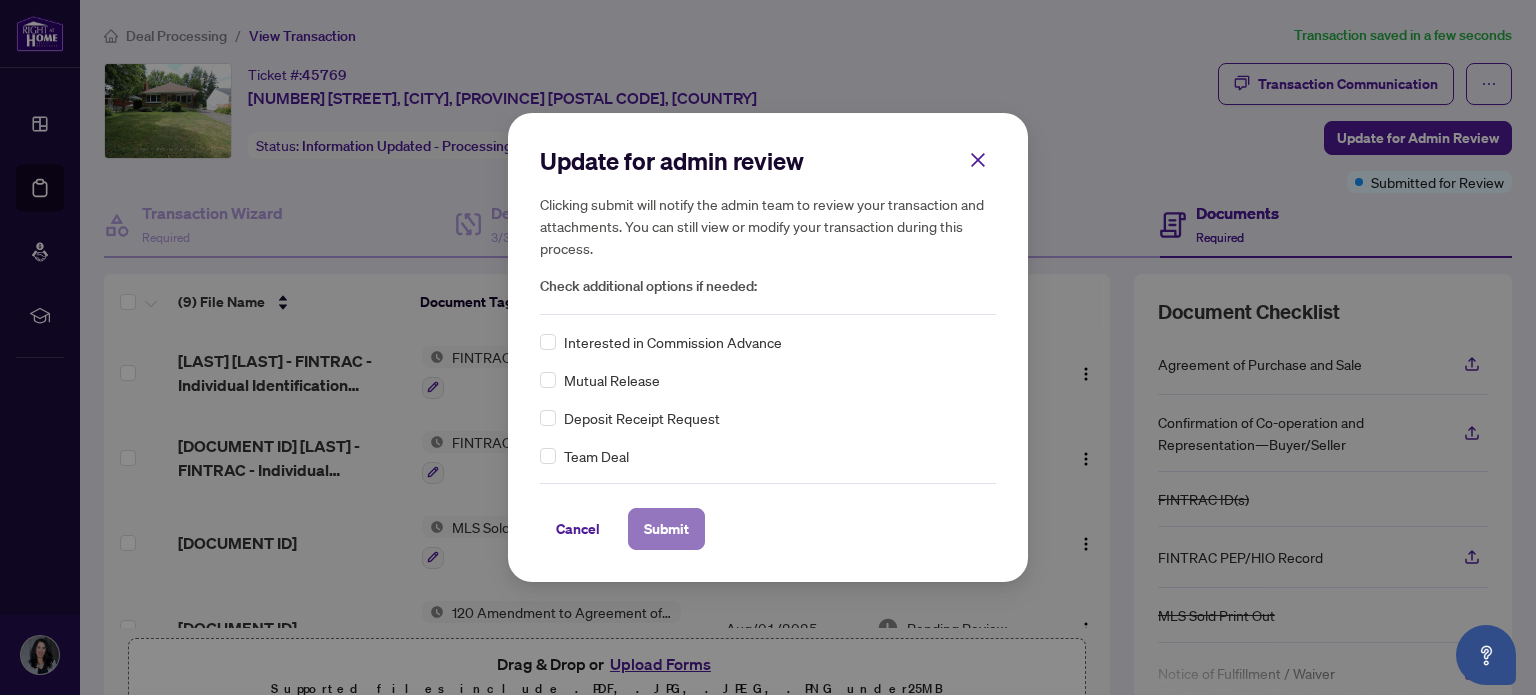 click on "Submit" at bounding box center (666, 529) 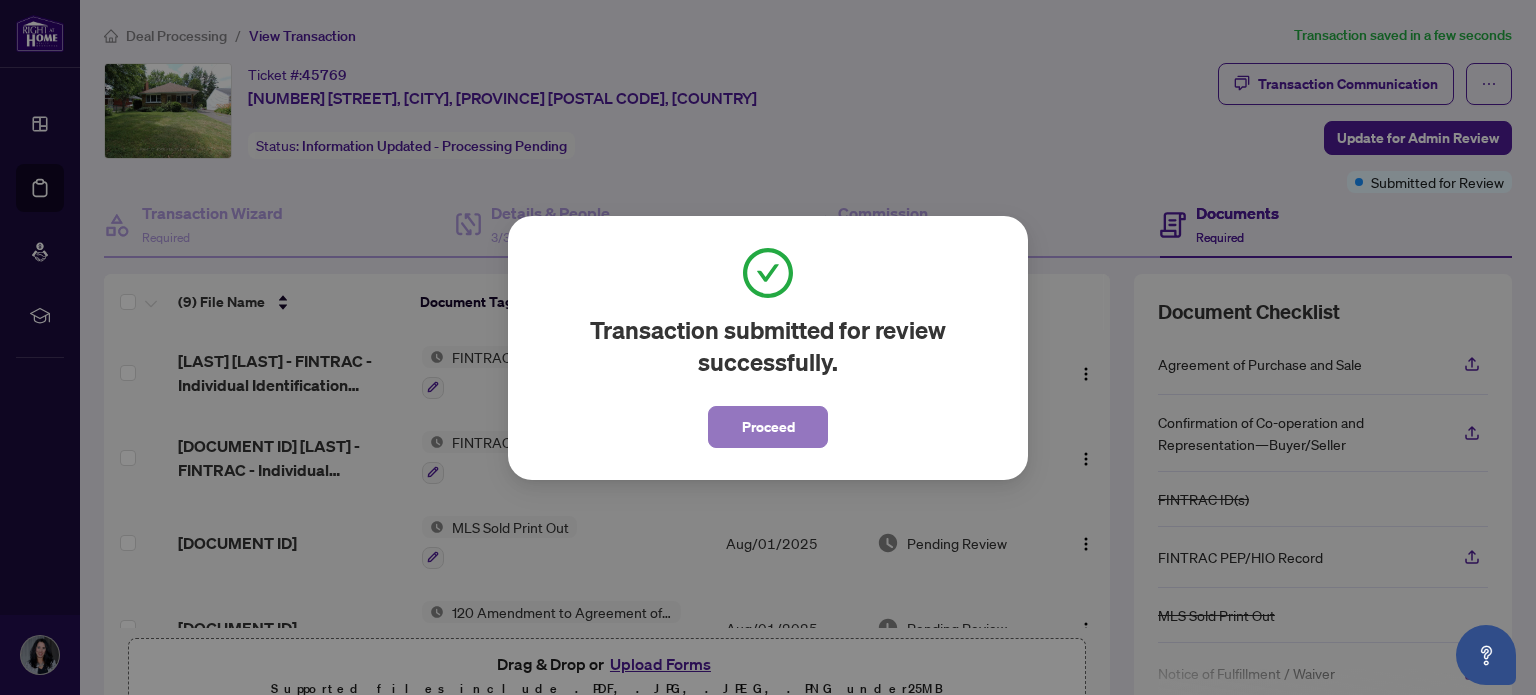 click on "Proceed" at bounding box center [768, 427] 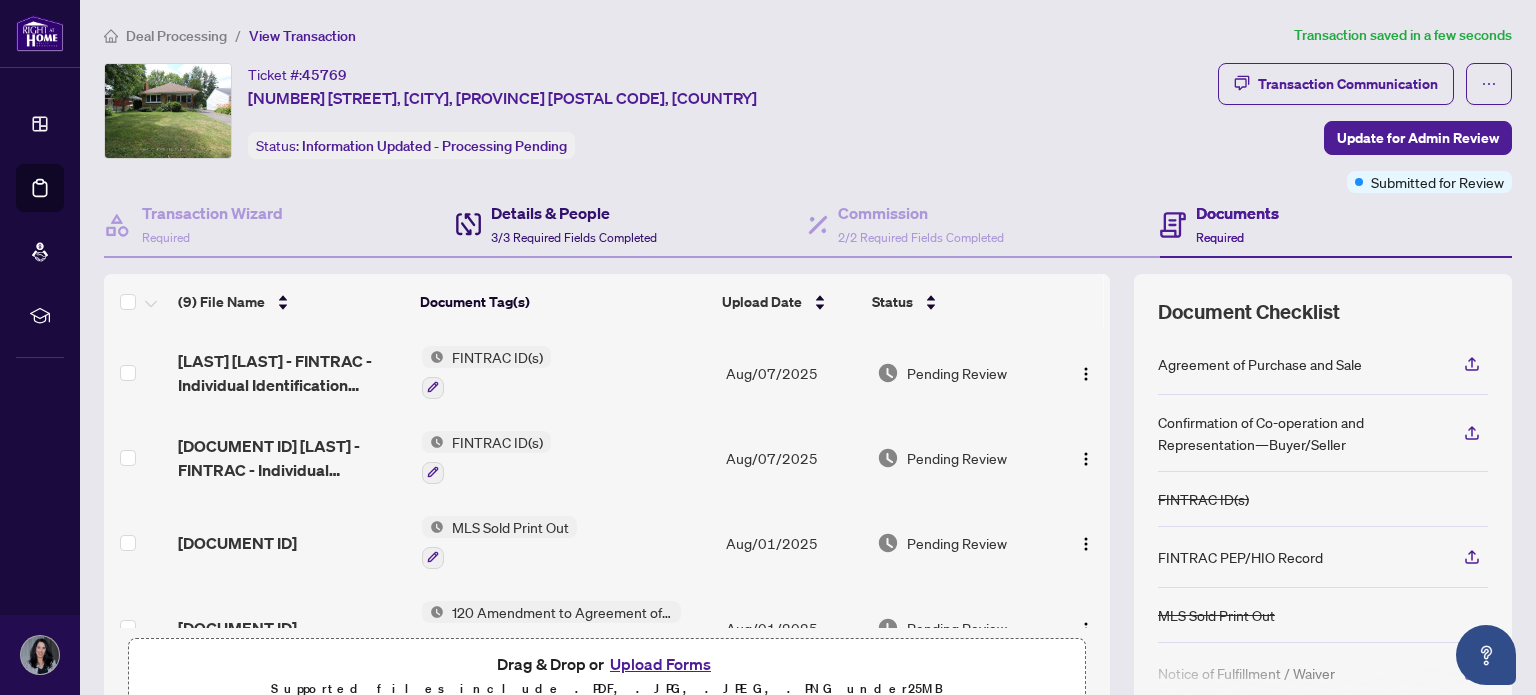 click on "Details & People" at bounding box center (574, 213) 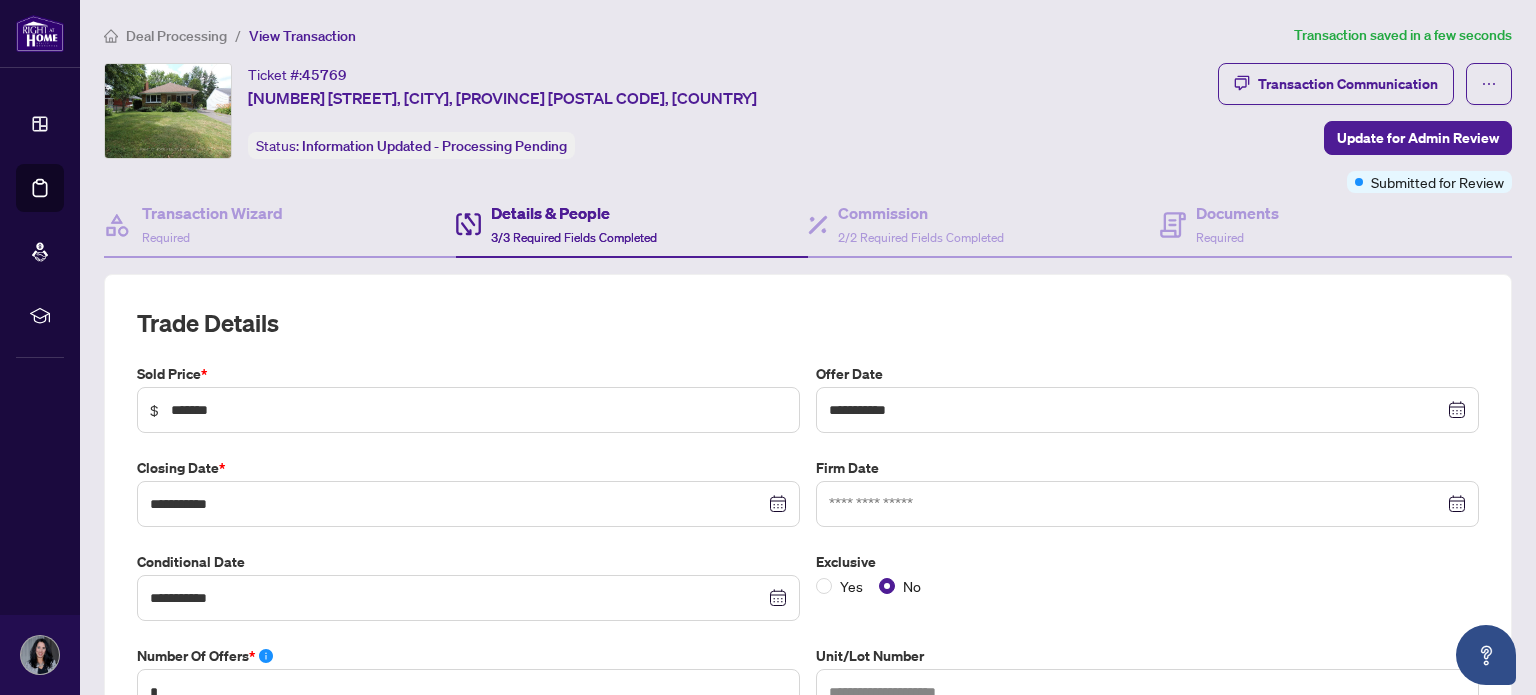 scroll, scrollTop: 123, scrollLeft: 0, axis: vertical 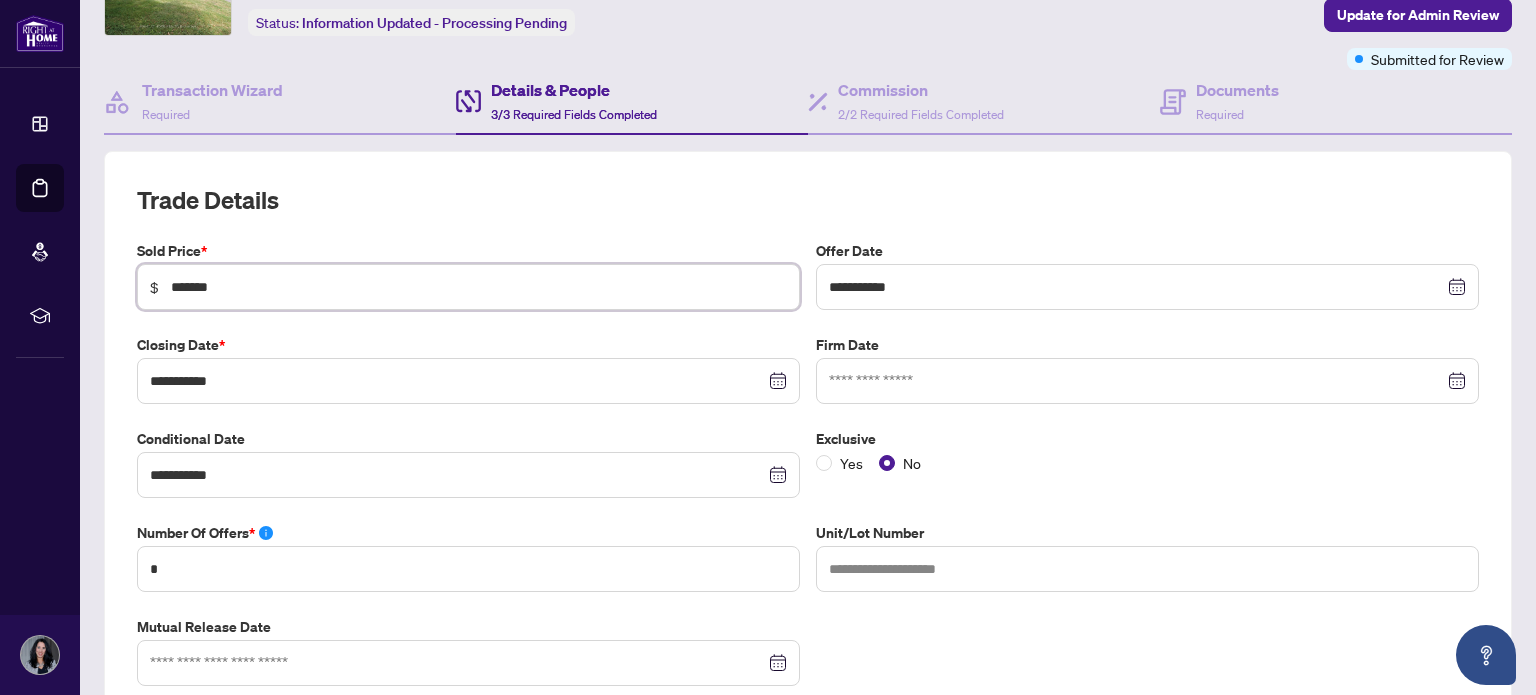 click on "*******" at bounding box center (479, 287) 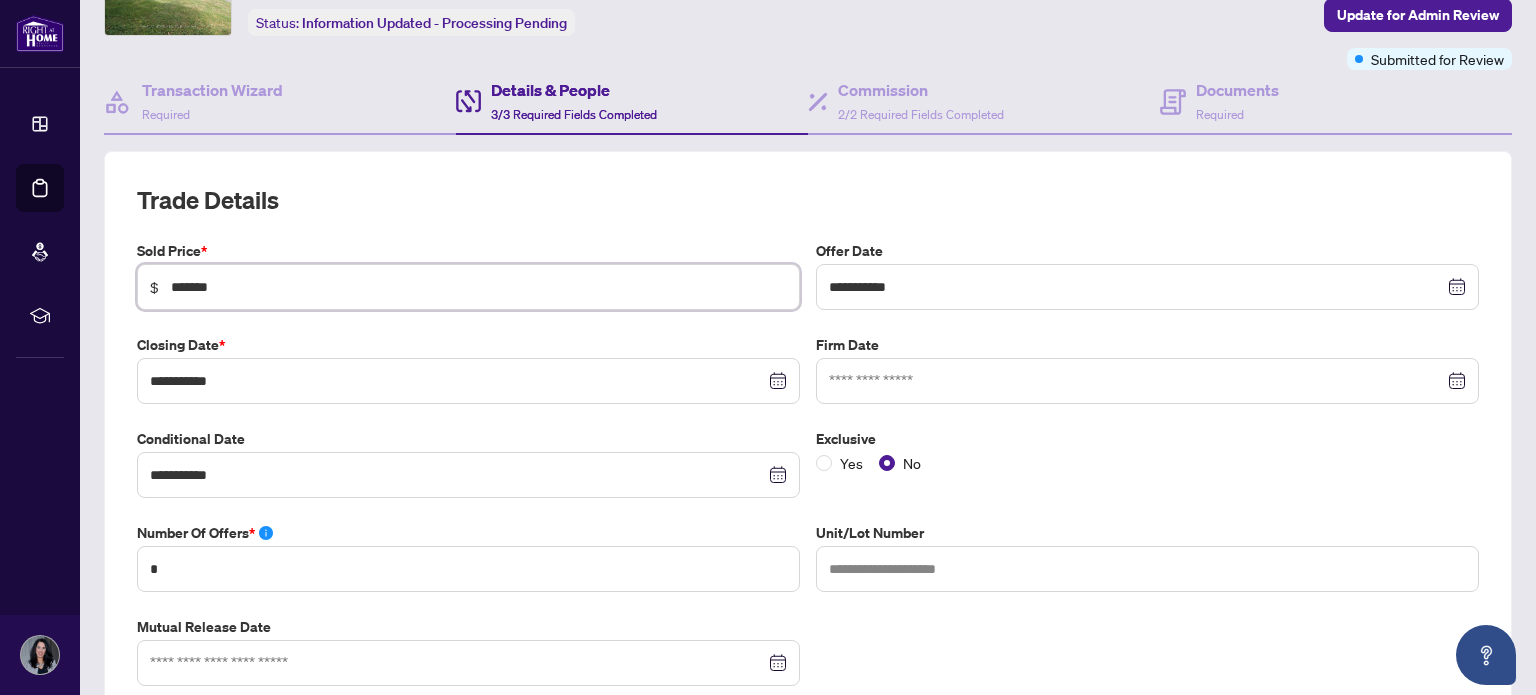 type on "*******" 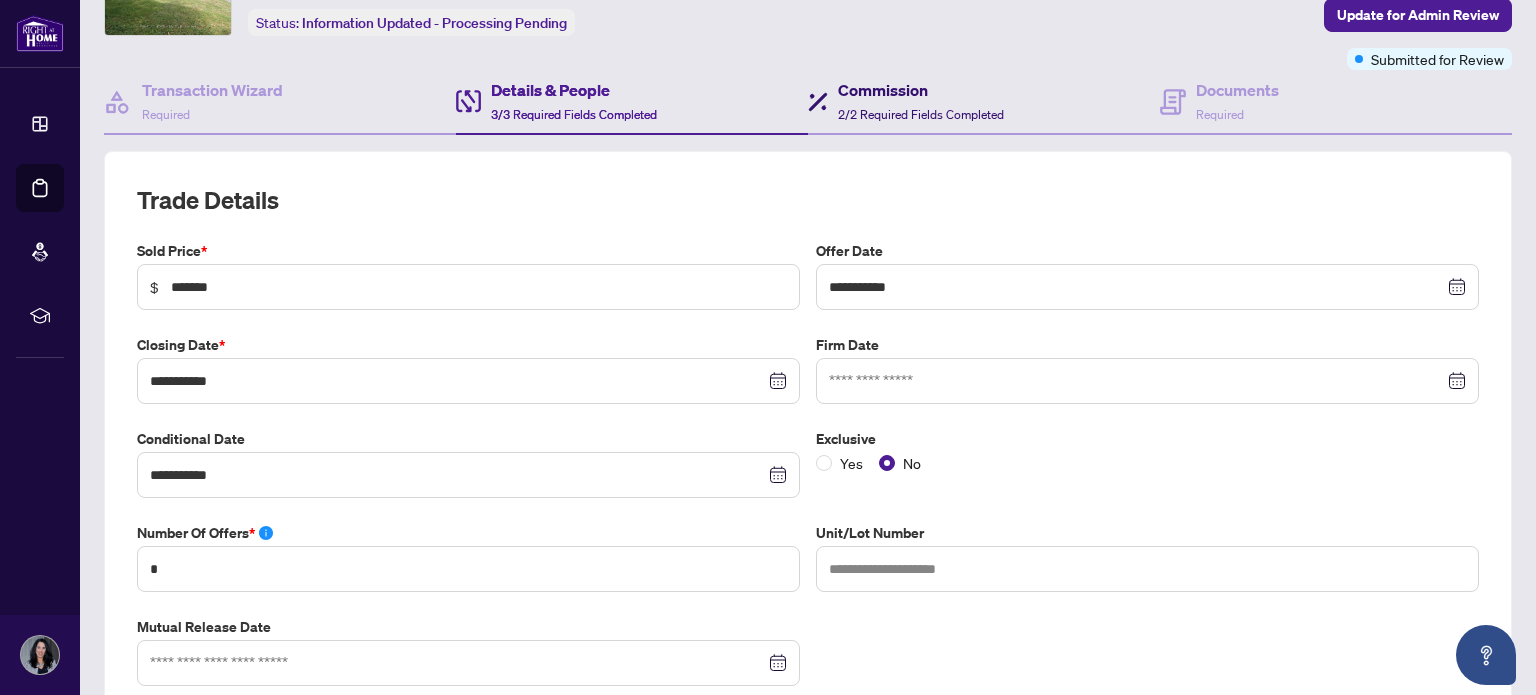 click on "Commission" at bounding box center [921, 90] 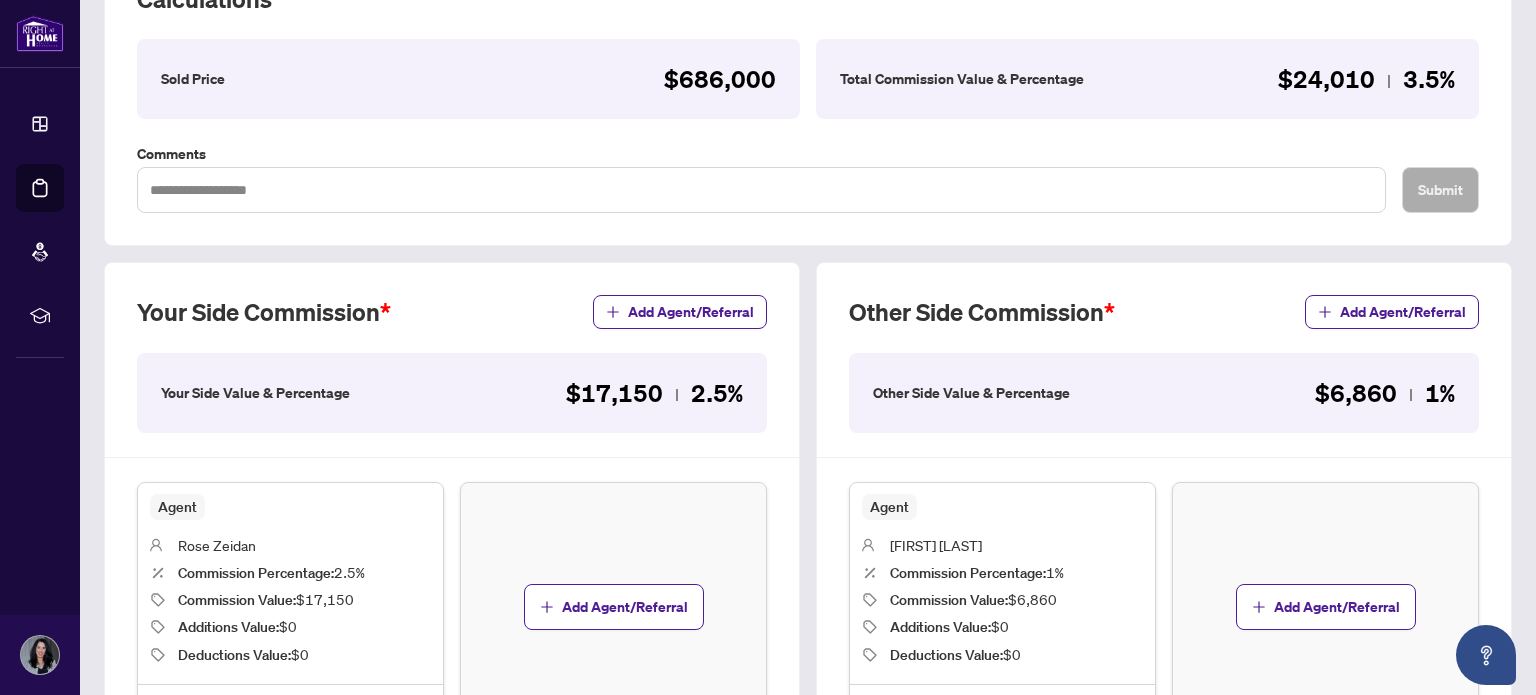 scroll, scrollTop: 0, scrollLeft: 0, axis: both 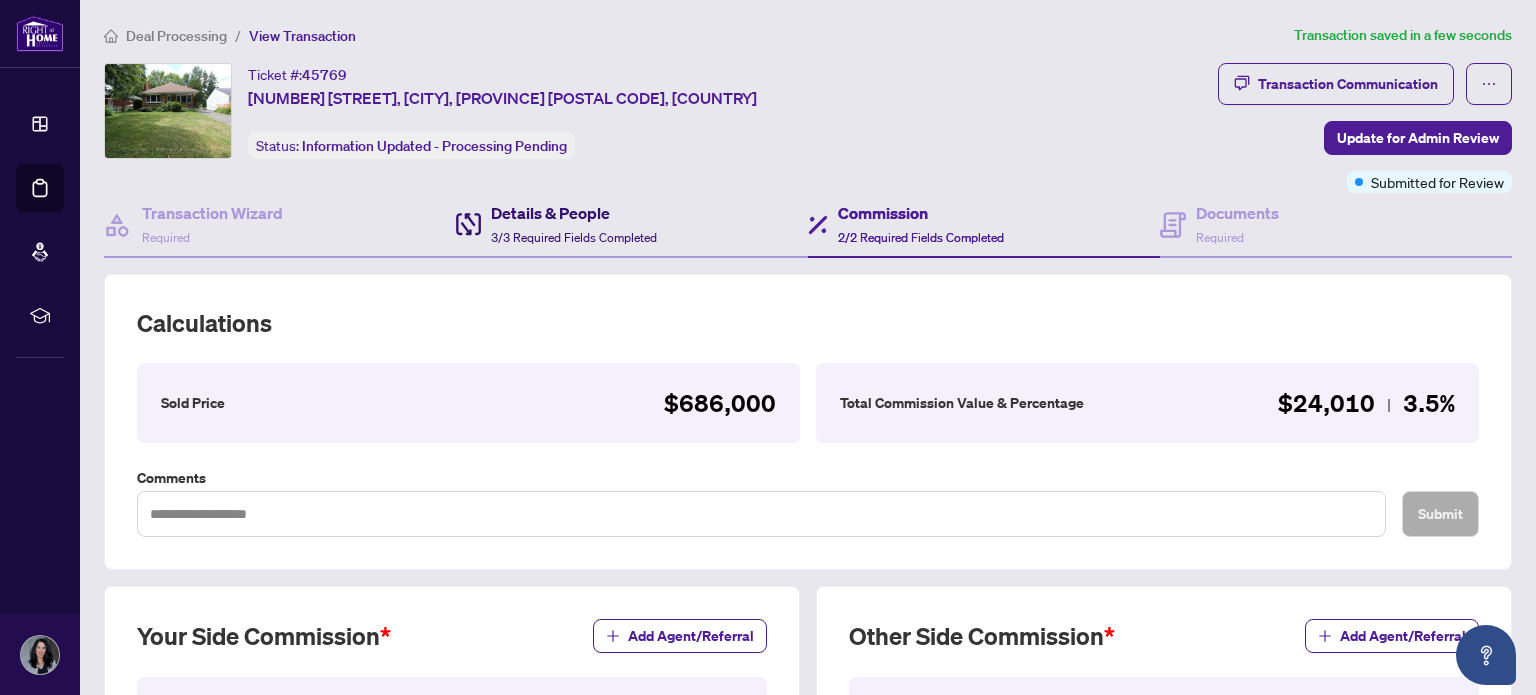 click on "Details & People" at bounding box center [574, 213] 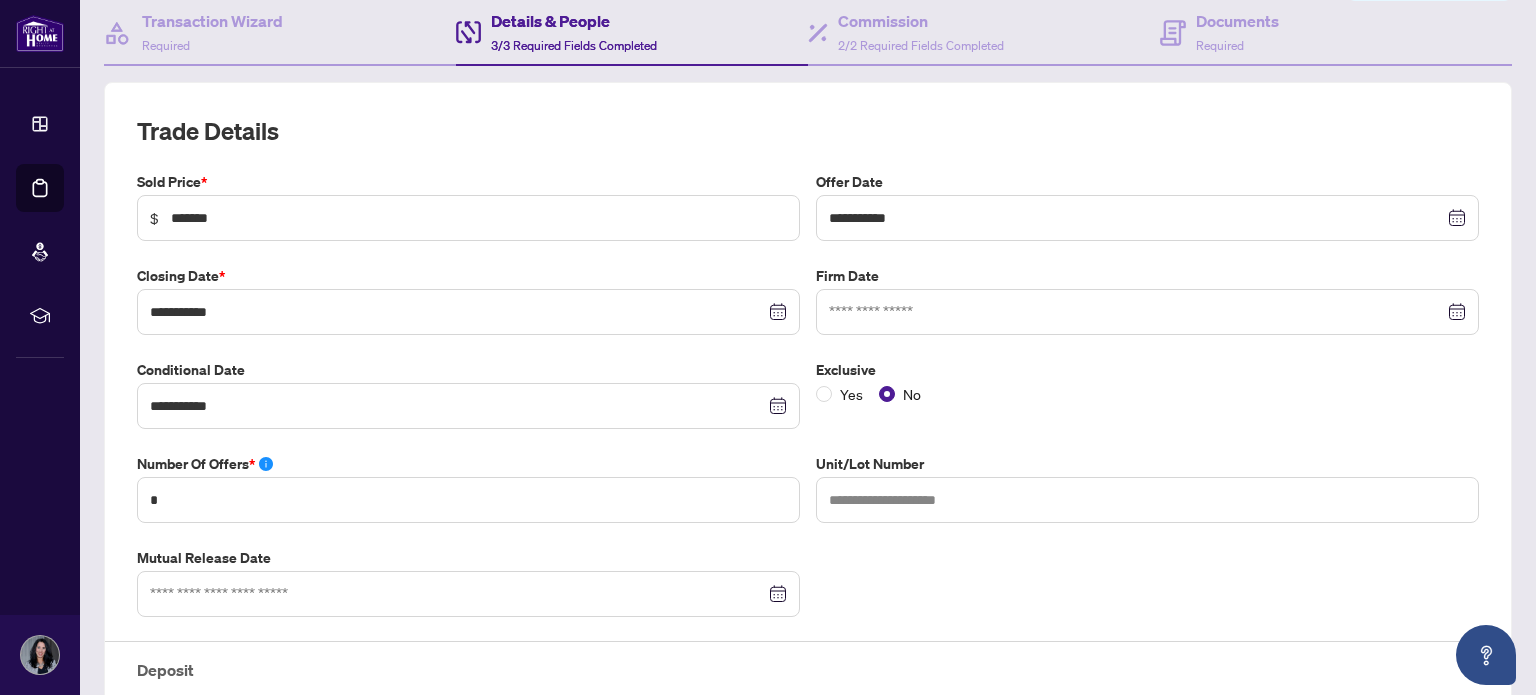 scroll, scrollTop: 0, scrollLeft: 0, axis: both 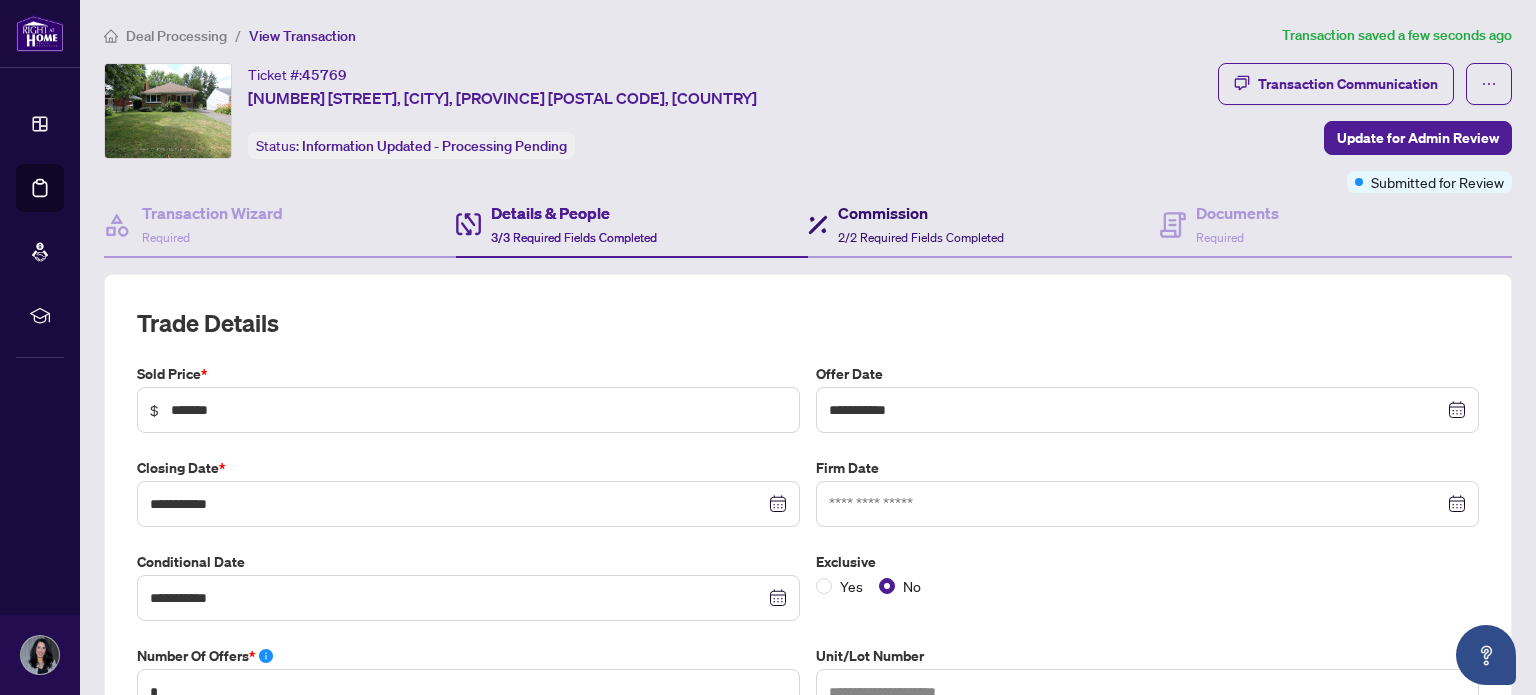 click on "Commission" at bounding box center (921, 213) 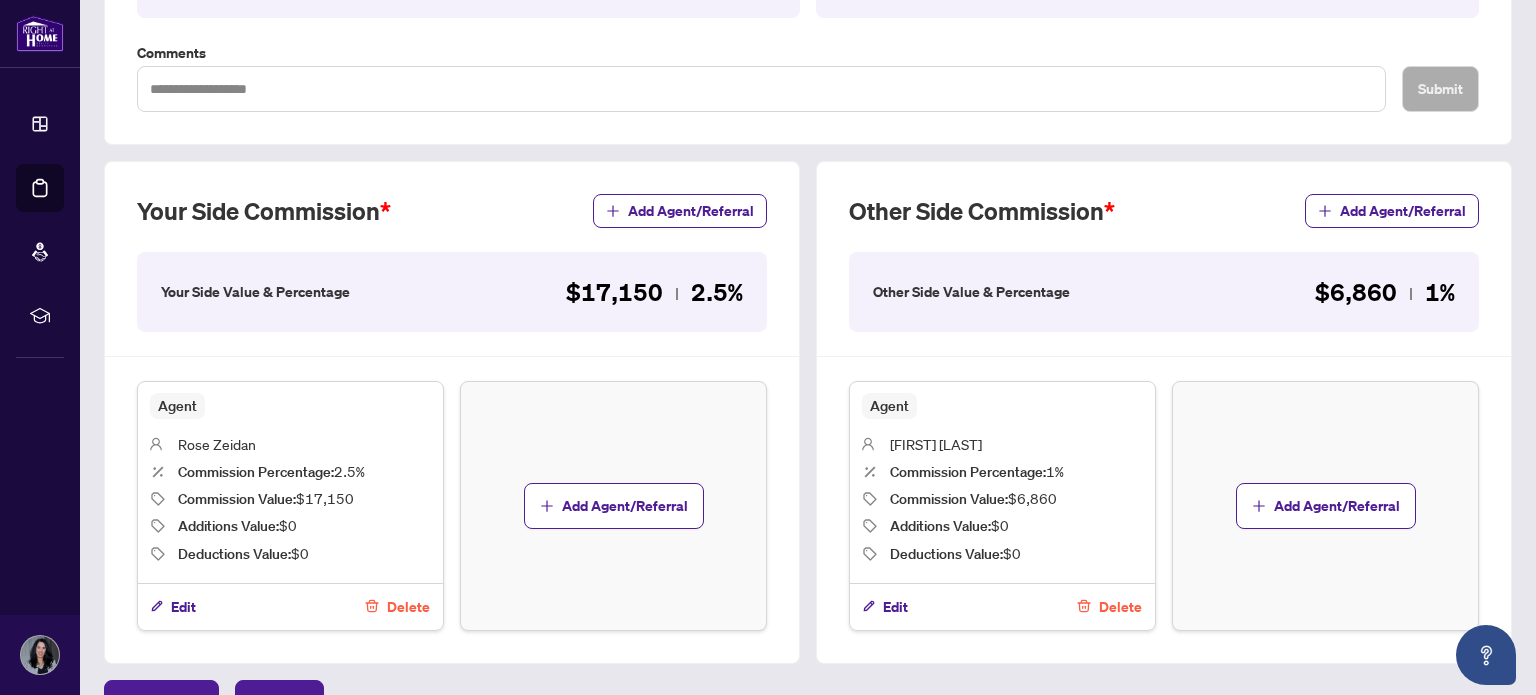 scroll, scrollTop: 496, scrollLeft: 0, axis: vertical 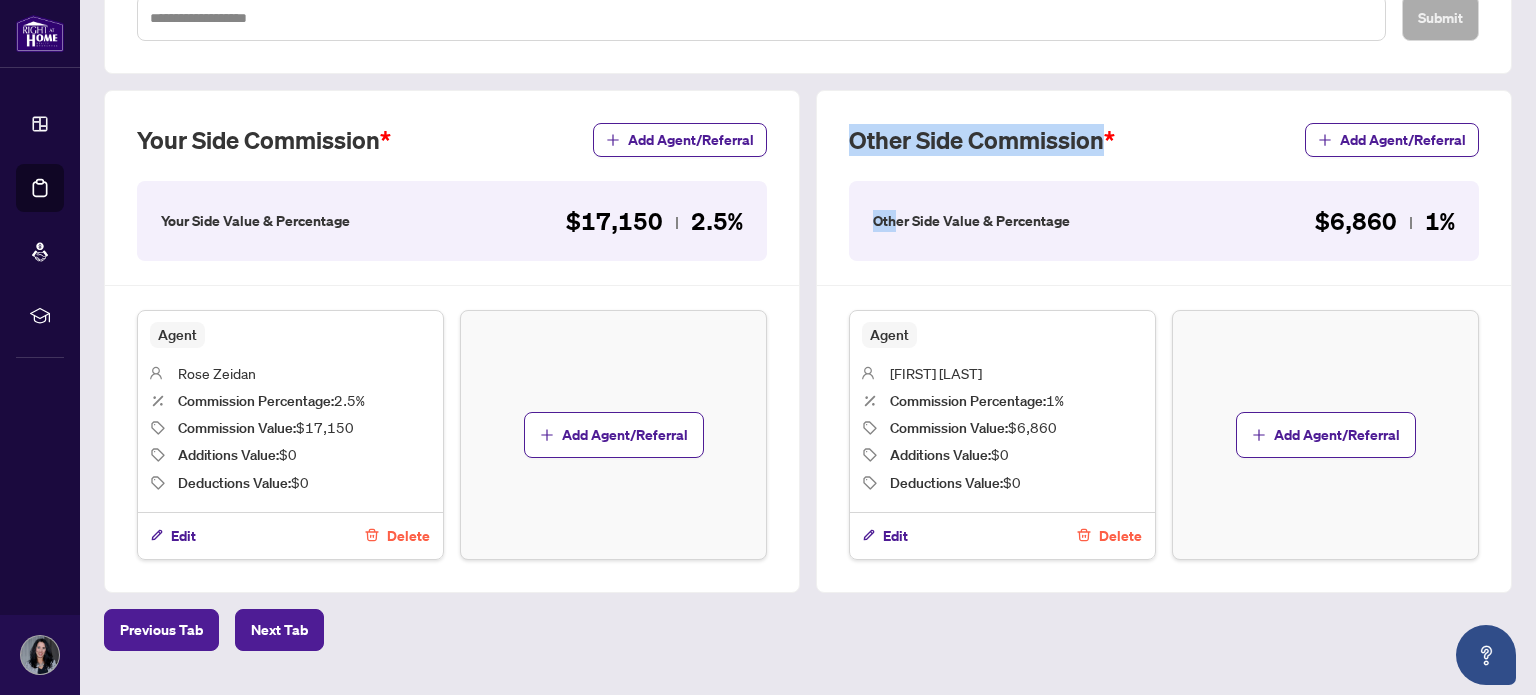 drag, startPoint x: 888, startPoint y: 209, endPoint x: 752, endPoint y: 283, distance: 154.82893 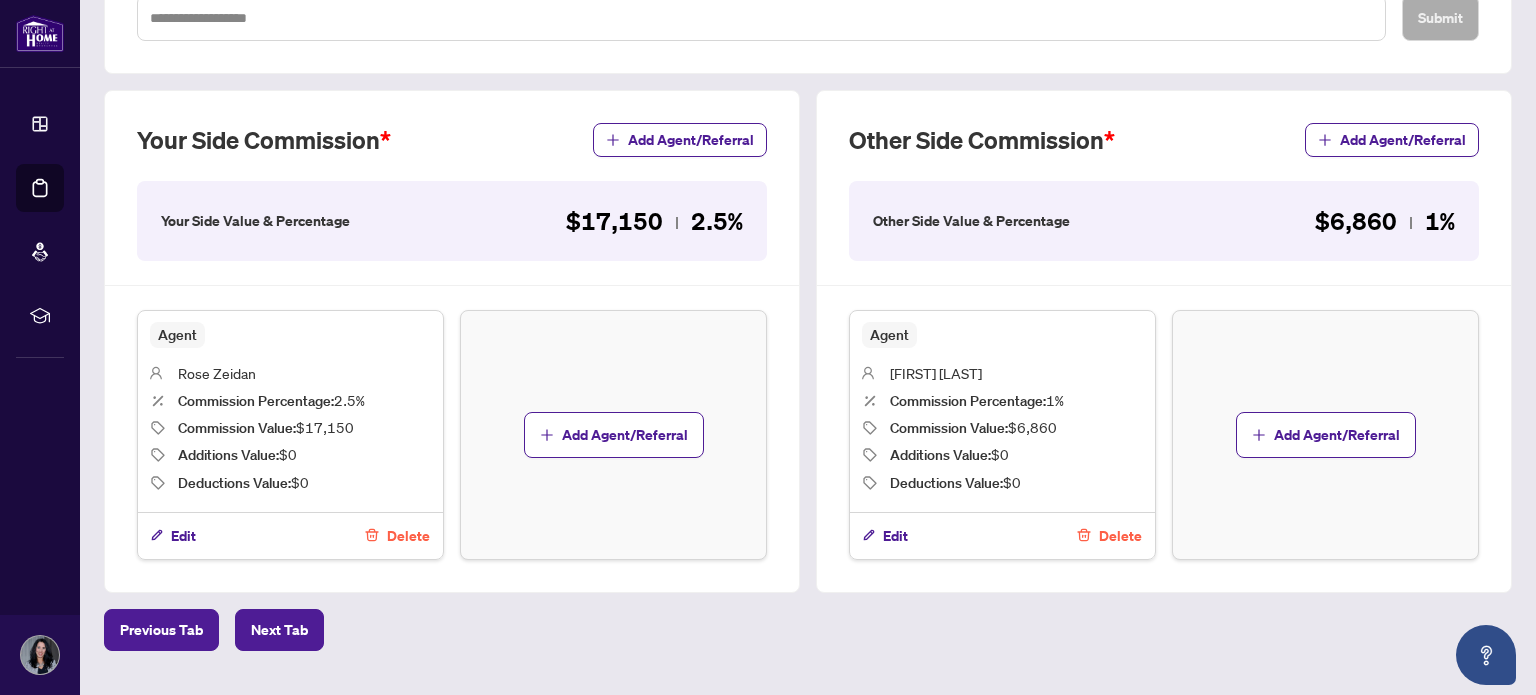 click on "Your Side Commission Add Agent/Referral Your Side Value & Percentage $17,150     2.5% Agent [FIRST] [LAST] Commission Percentage  :  2.5% Commission Value  :  $17,150 Additions Value  :  $0 Deductions Value  :  $0 Edit Delete Add Agent/Referral" at bounding box center [452, 341] 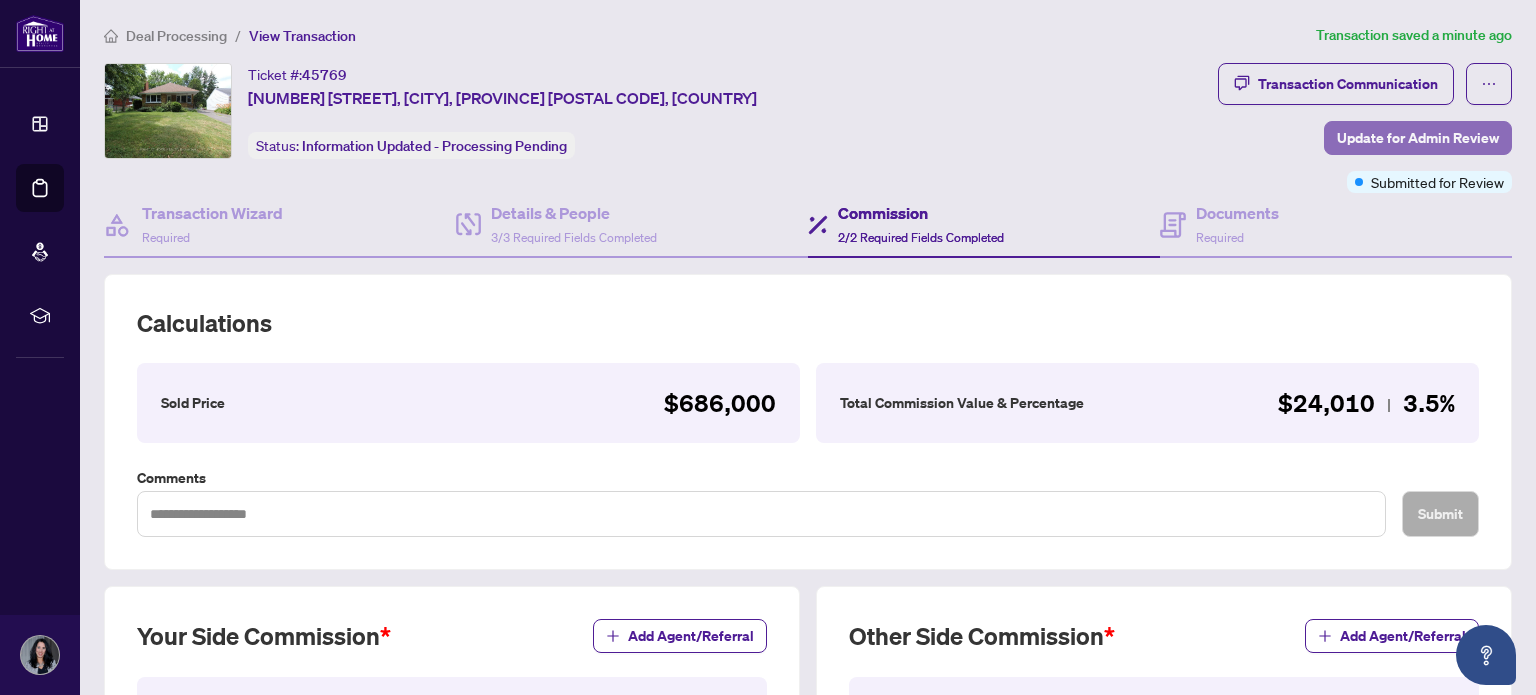 click on "Update for Admin Review" at bounding box center (1418, 138) 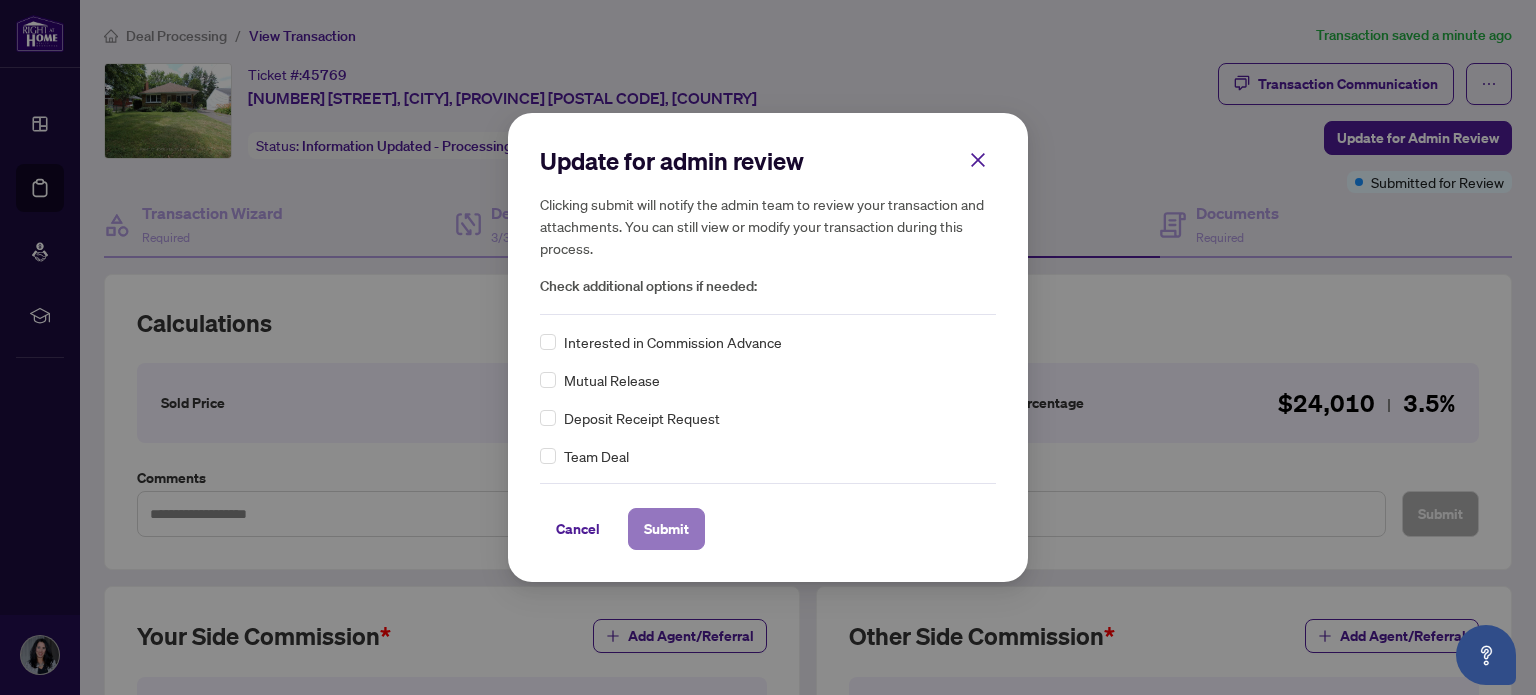 click on "Submit" at bounding box center (666, 529) 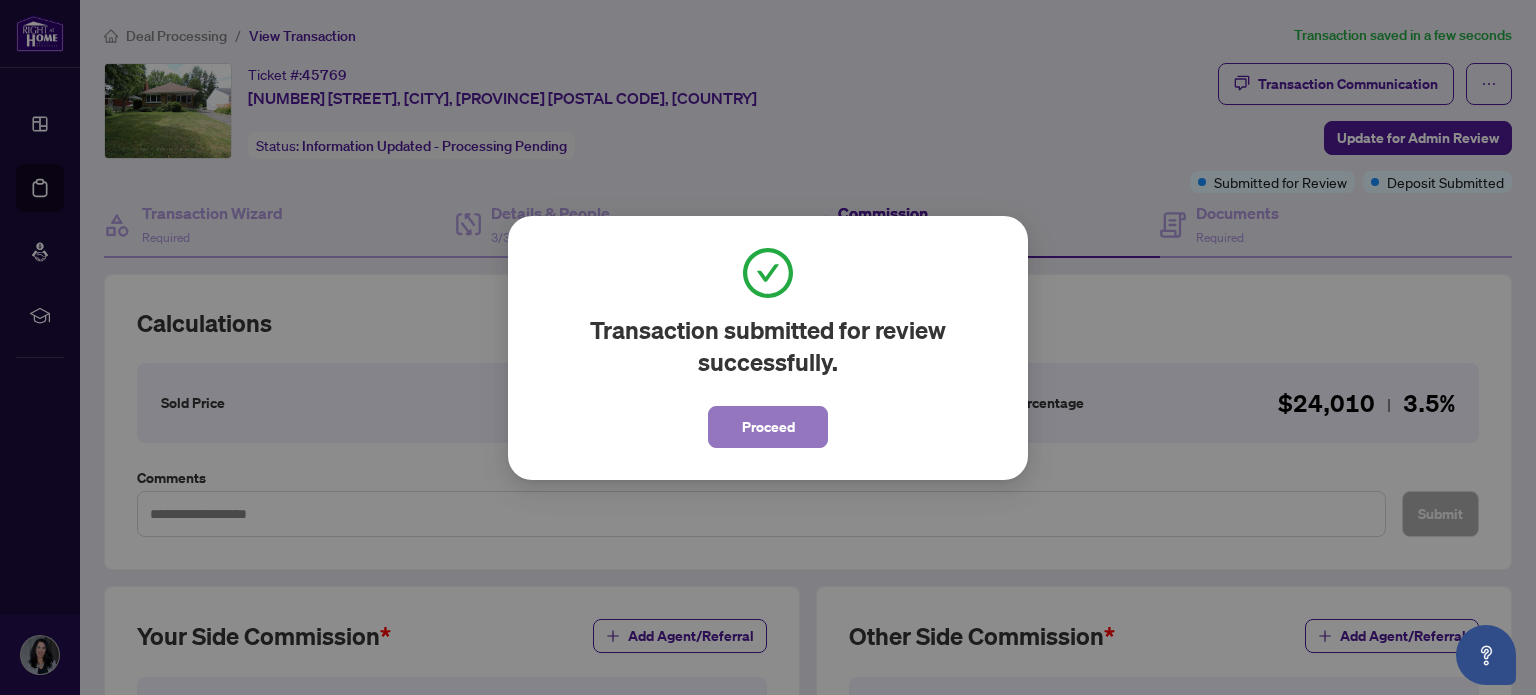 click on "Proceed" at bounding box center [768, 427] 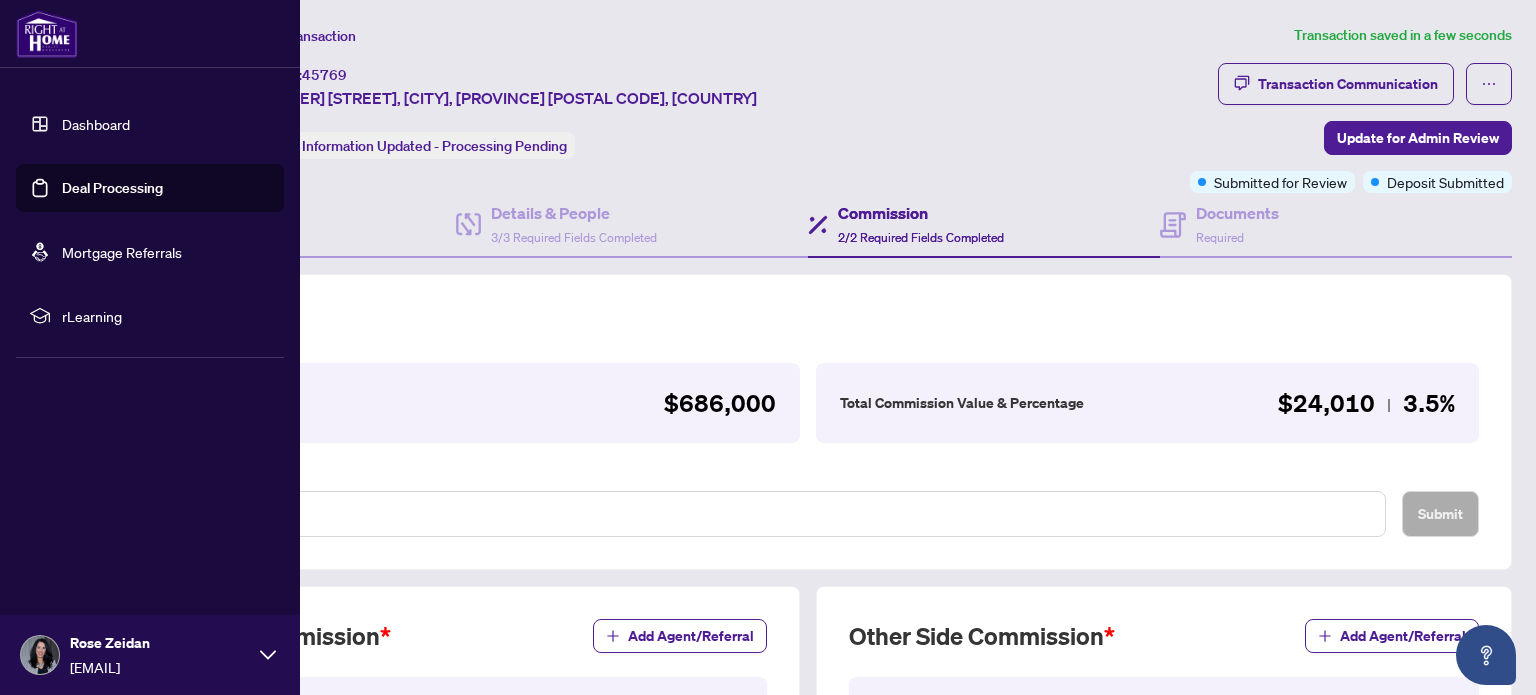 click on "Deal Processing" at bounding box center [112, 188] 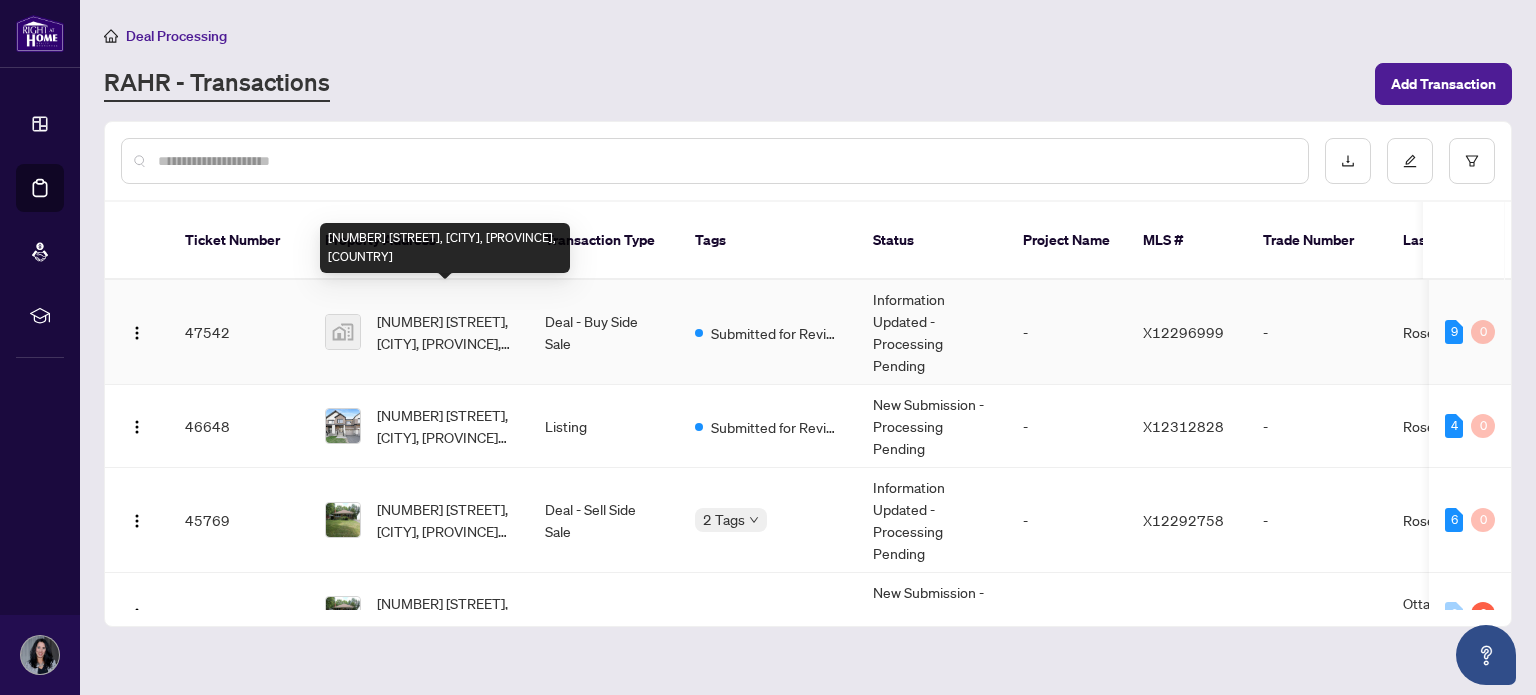 click on "[NUMBER] [STREET], [CITY], [PROVINCE], [COUNTRY]" at bounding box center [445, 332] 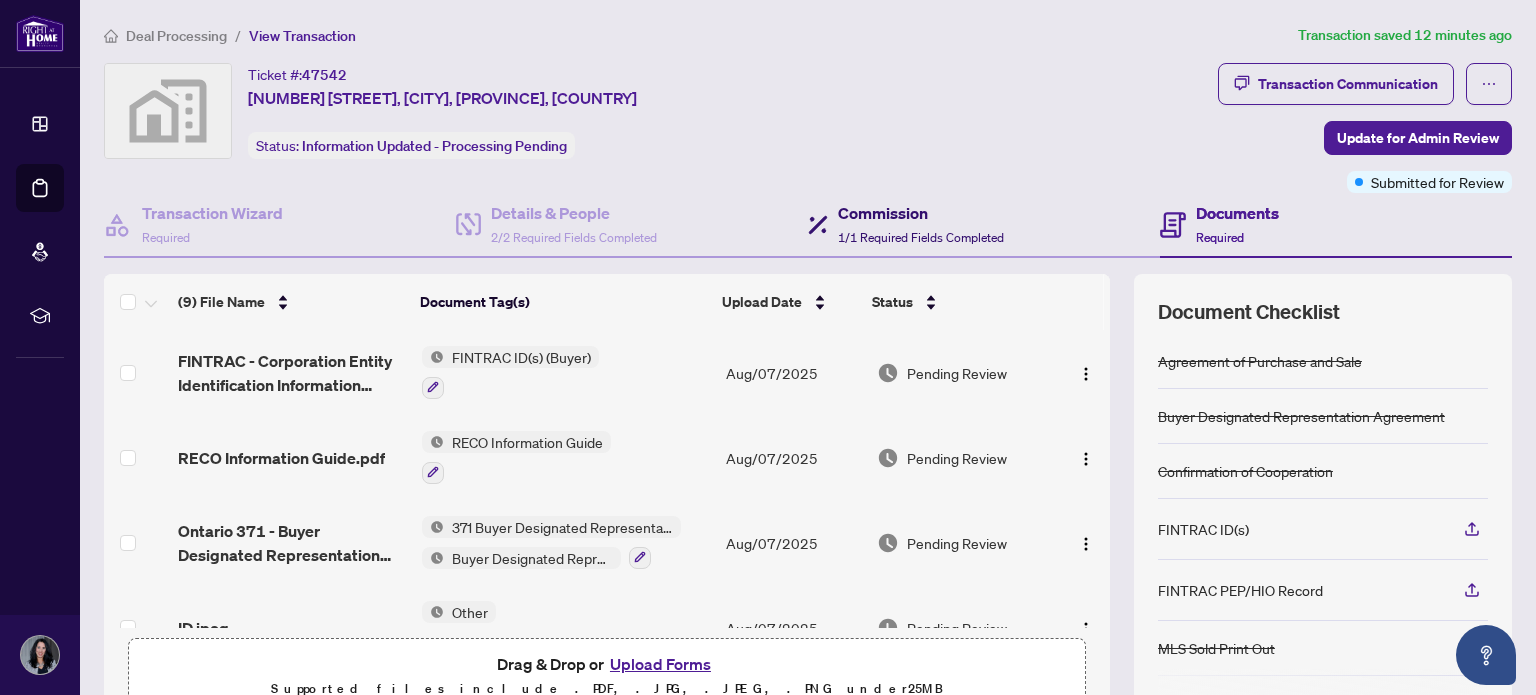 click on "Commission 1/1 Required Fields Completed" at bounding box center [921, 224] 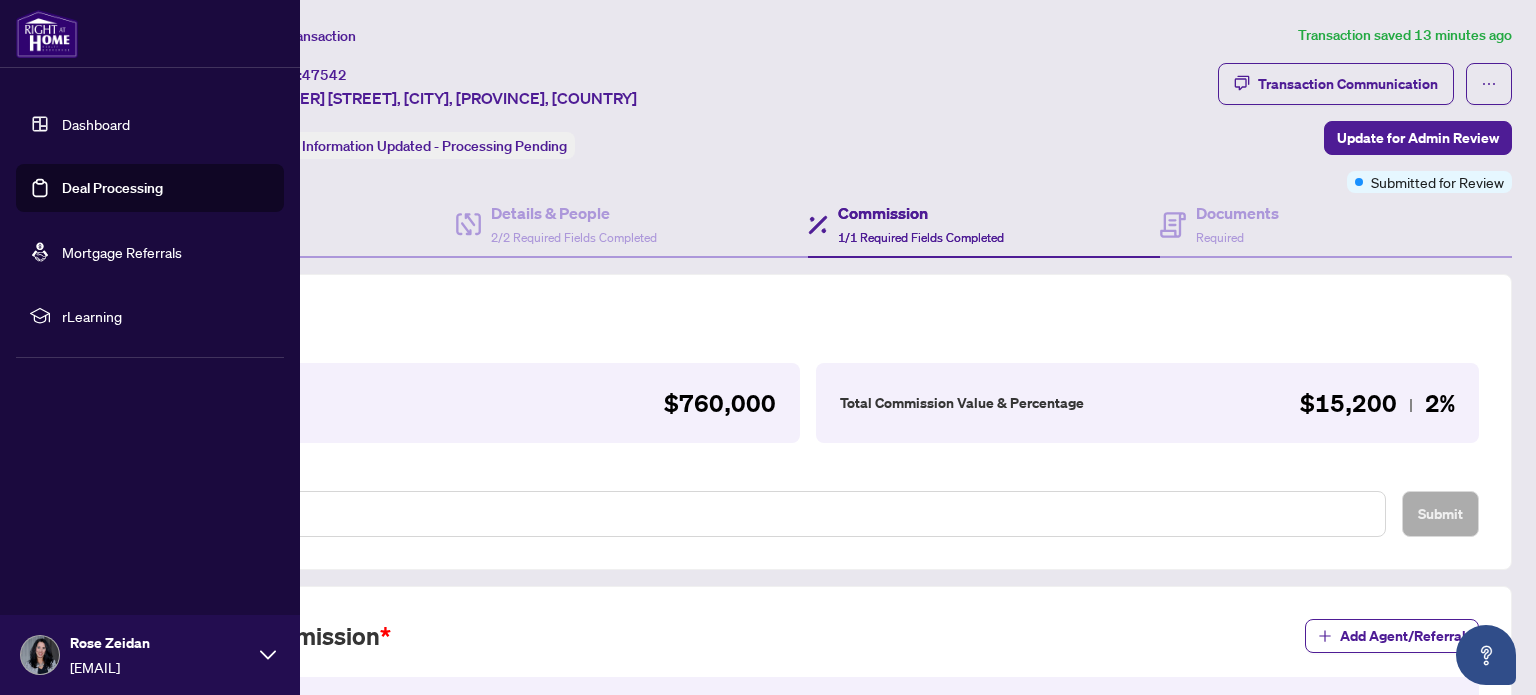 click on "Deal Processing" at bounding box center (112, 188) 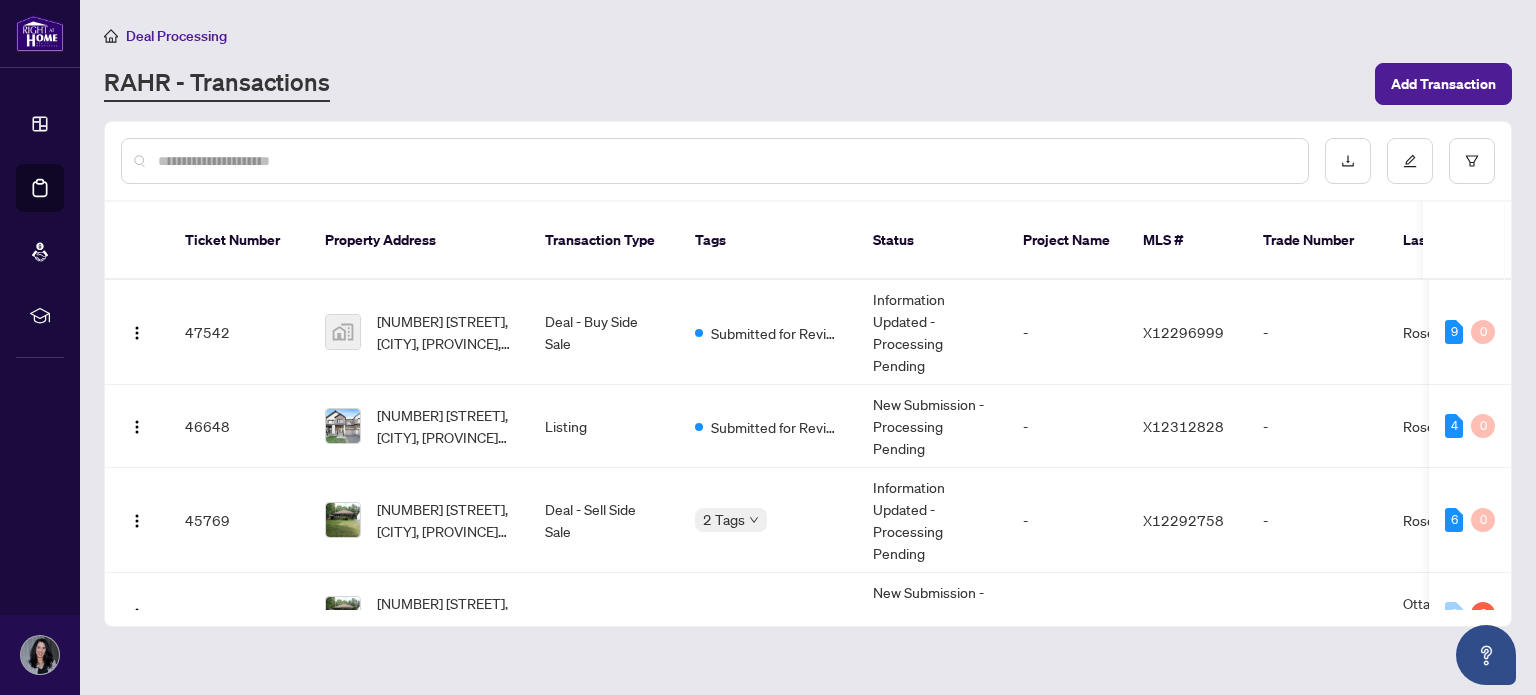 click on "RAHR - Transactions" at bounding box center [733, 84] 